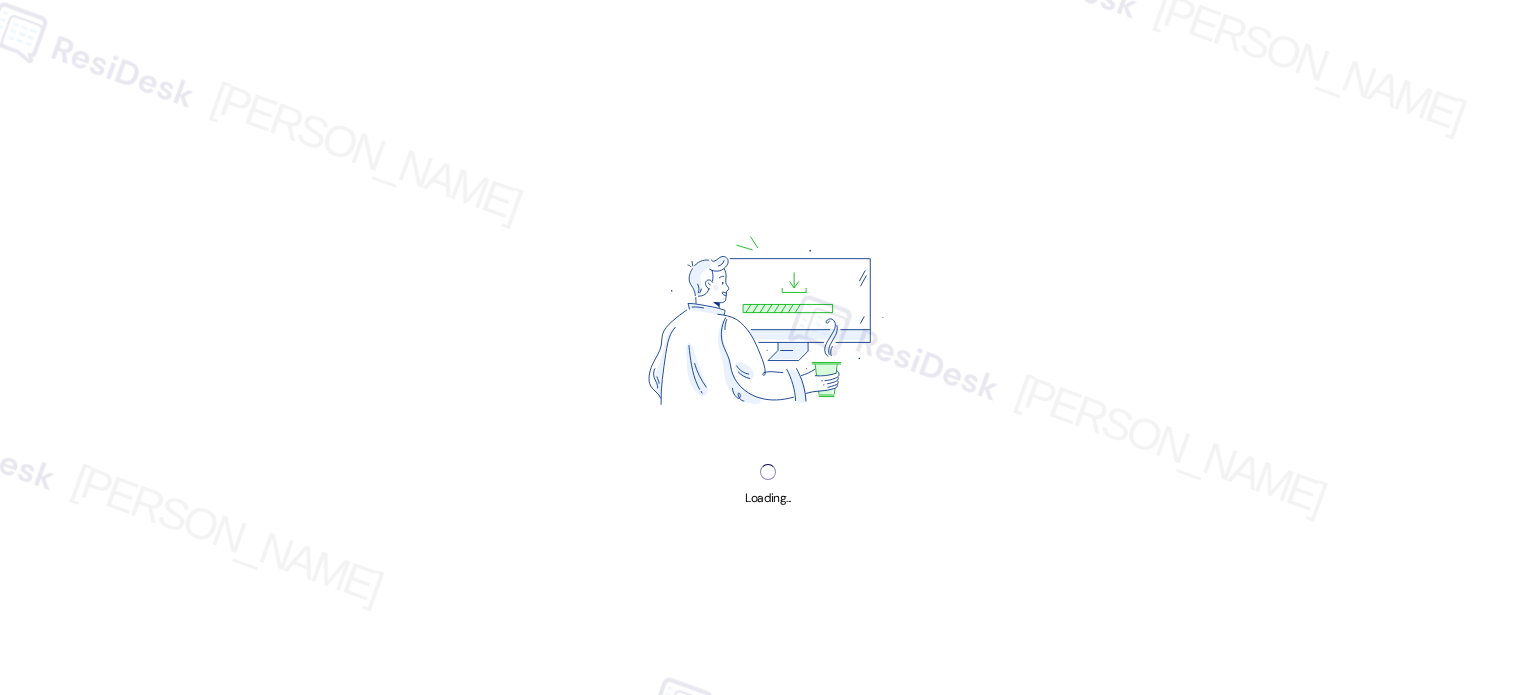 scroll, scrollTop: 0, scrollLeft: 0, axis: both 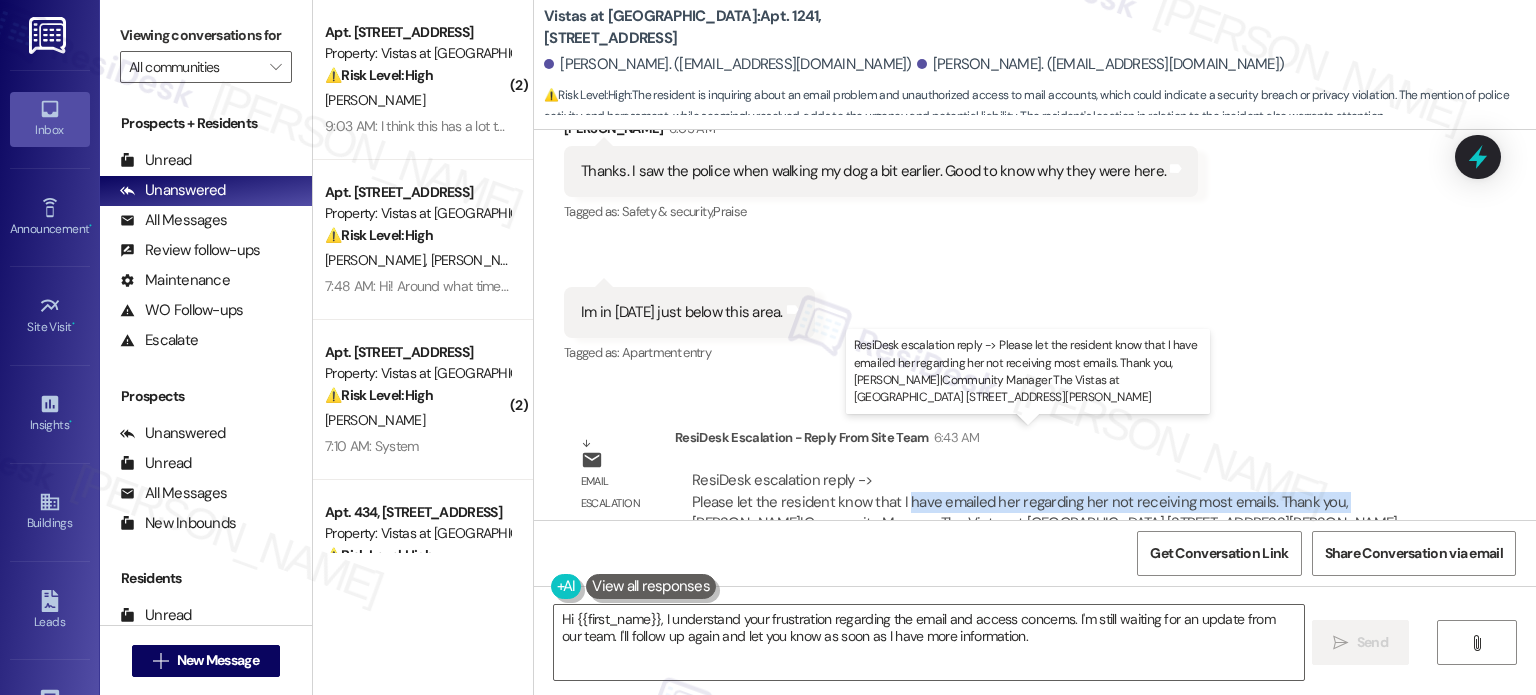 drag, startPoint x: 892, startPoint y: 459, endPoint x: 1320, endPoint y: 456, distance: 428.01053 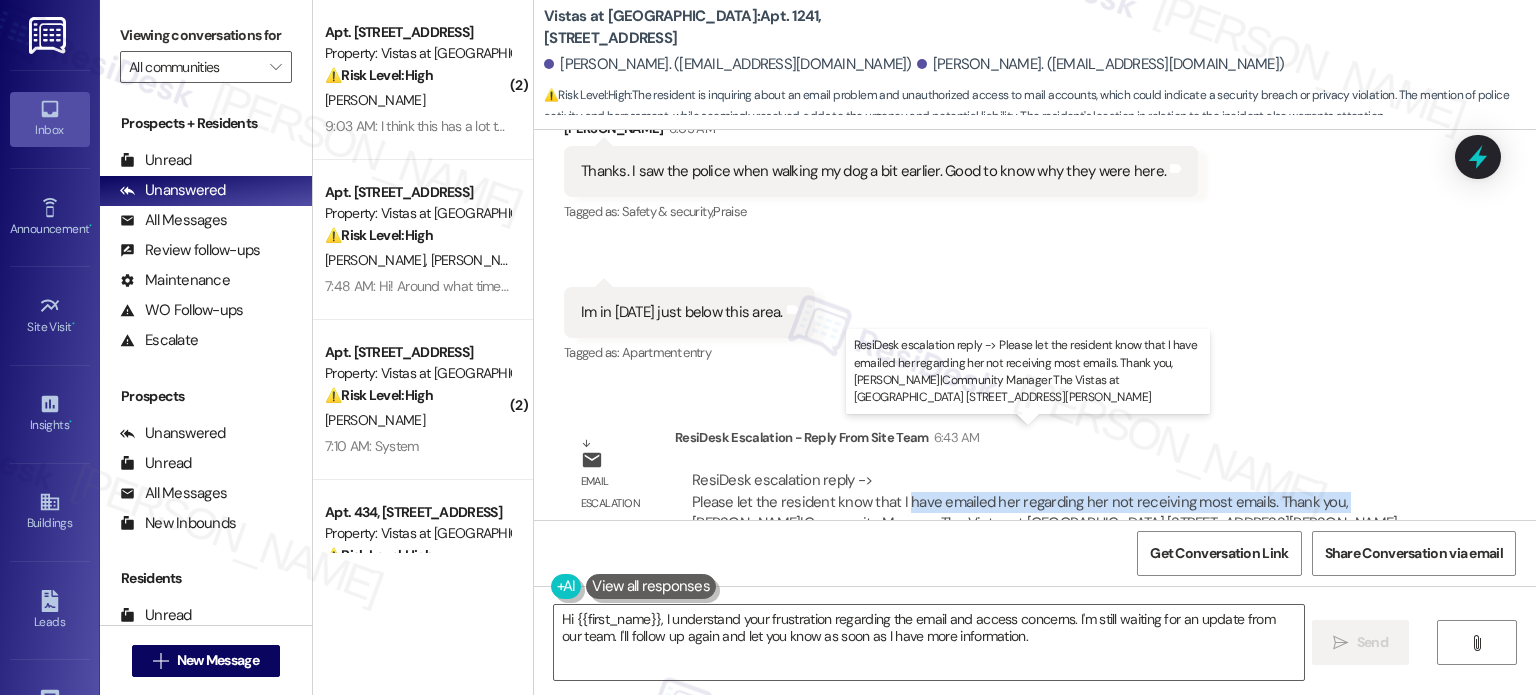 copy on "have emailed her regarding her not receiving most emails. Thank you," 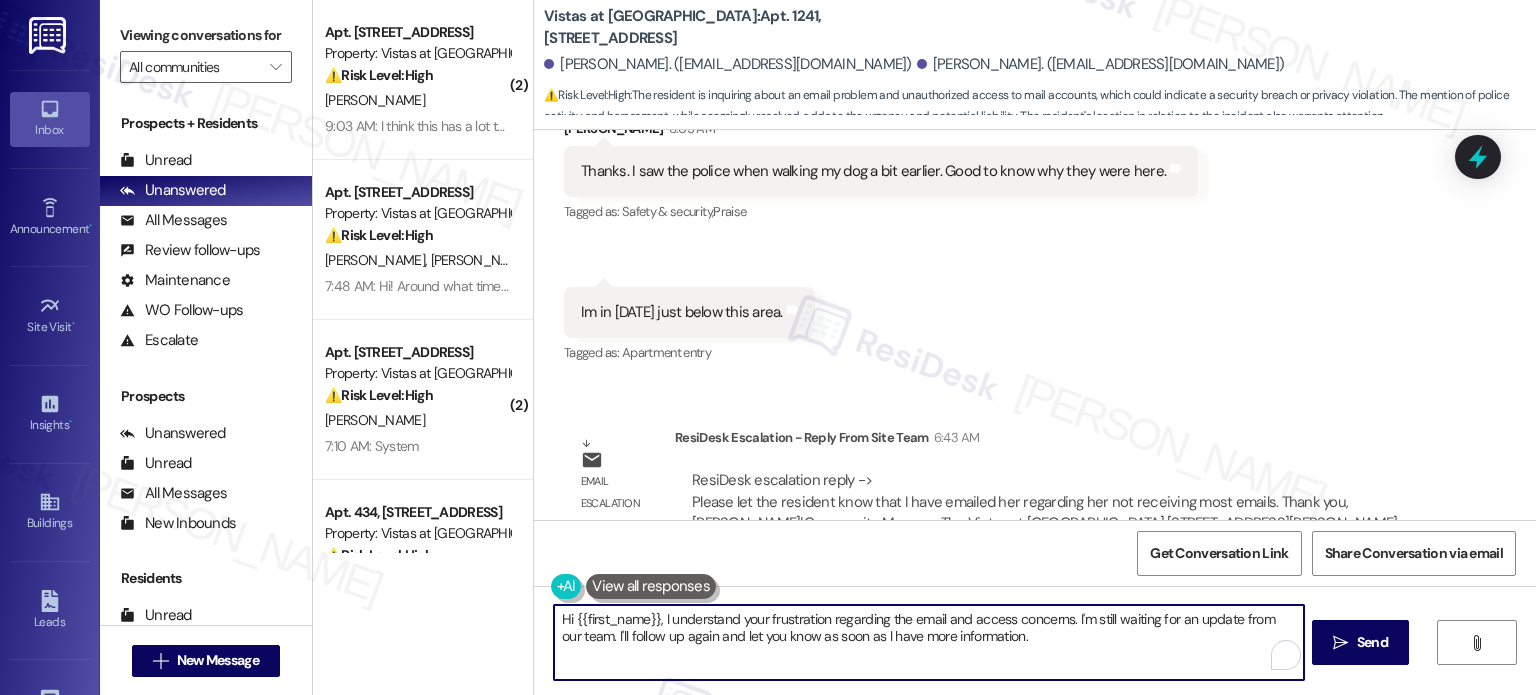 drag, startPoint x: 655, startPoint y: 617, endPoint x: 1067, endPoint y: 643, distance: 412.81958 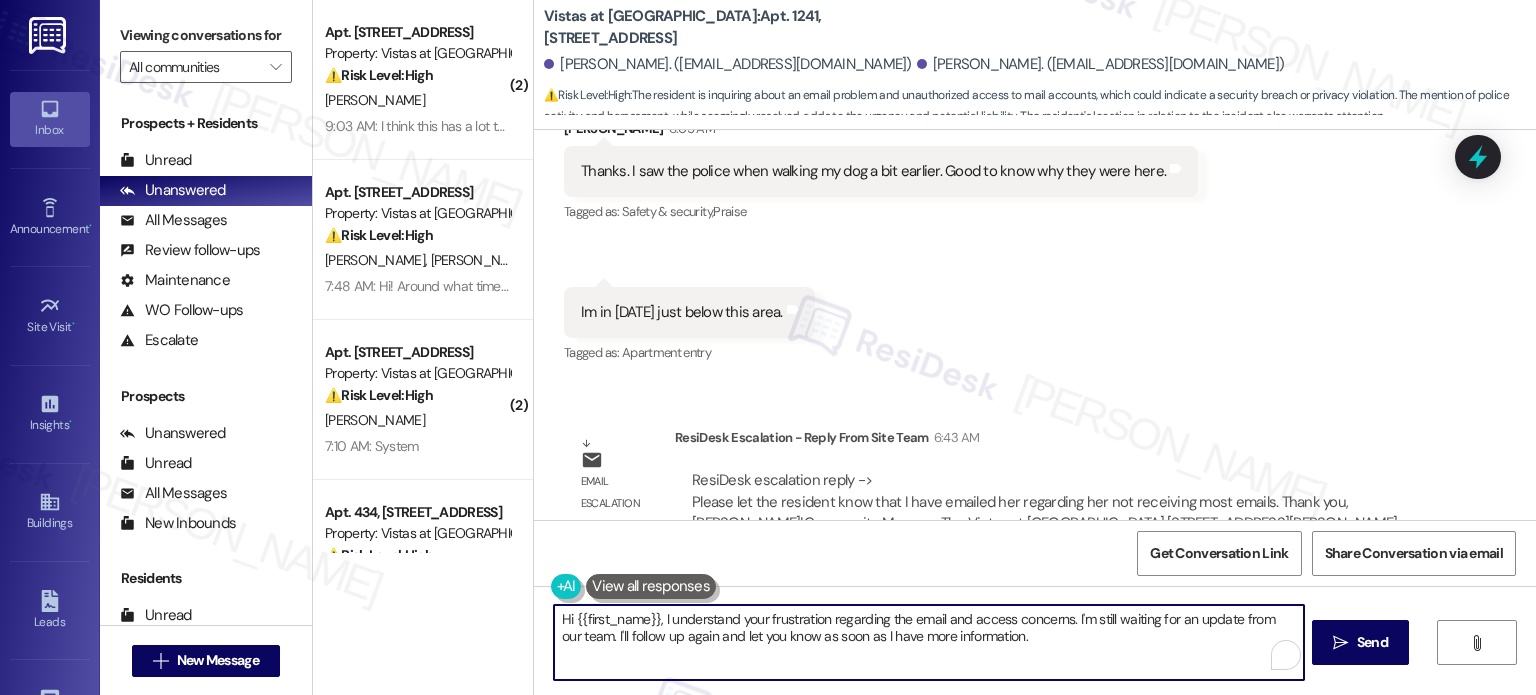 click on "Hi {{first_name}}, I understand your frustration regarding the email and access concerns. I'm still waiting for an update from our team. I'll follow up again and let you know as soon as I have more information." at bounding box center [928, 642] 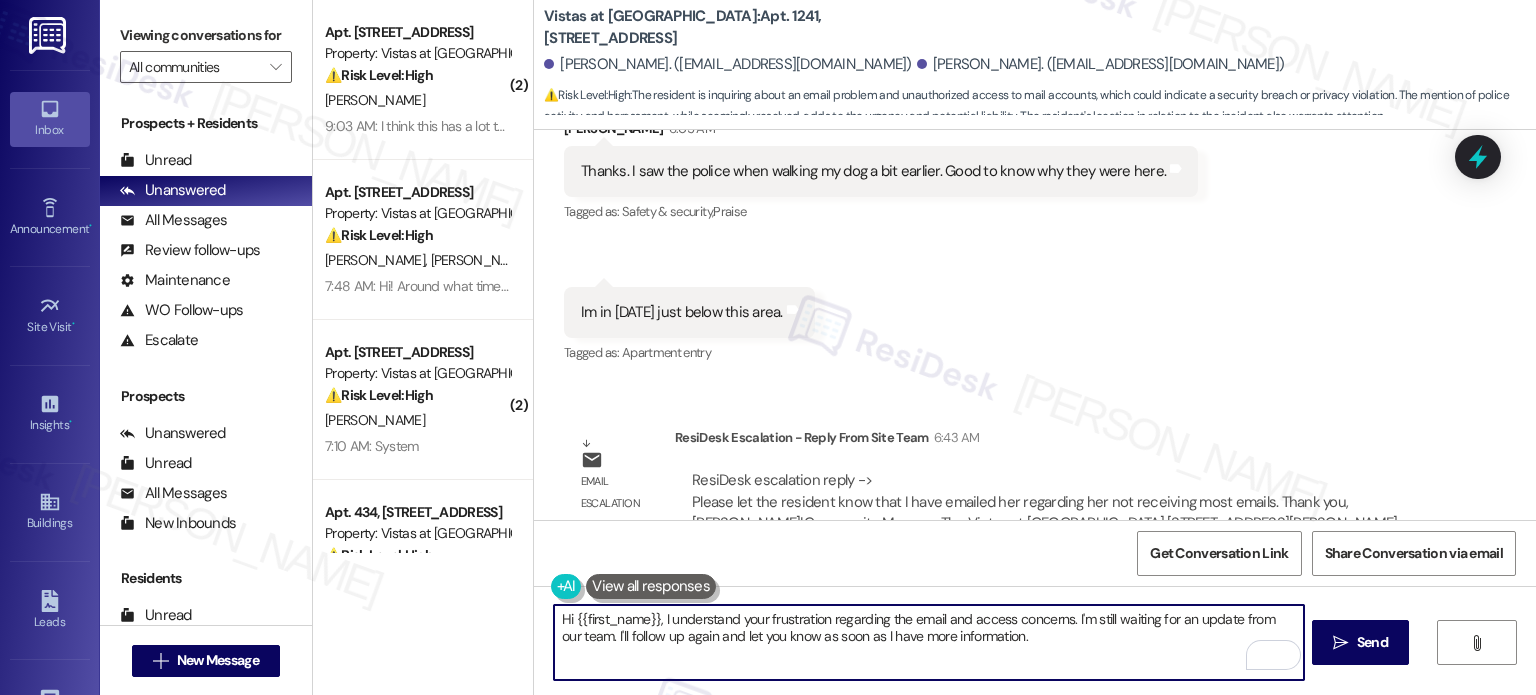 paste on "have emailed her regarding her not receiving most emails. Thank you," 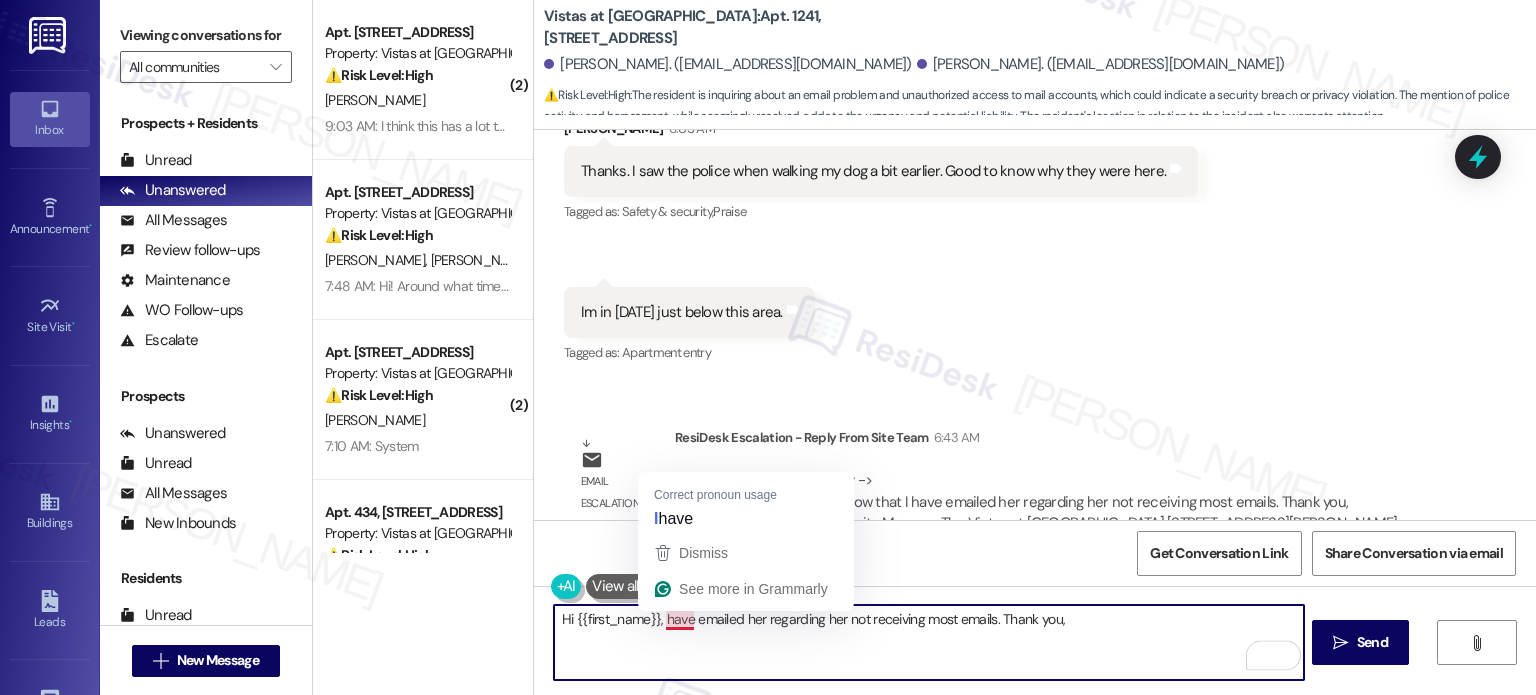 click on "Hi {{first_name}}, have emailed her regarding her not receiving most emails. Thank you," at bounding box center (928, 642) 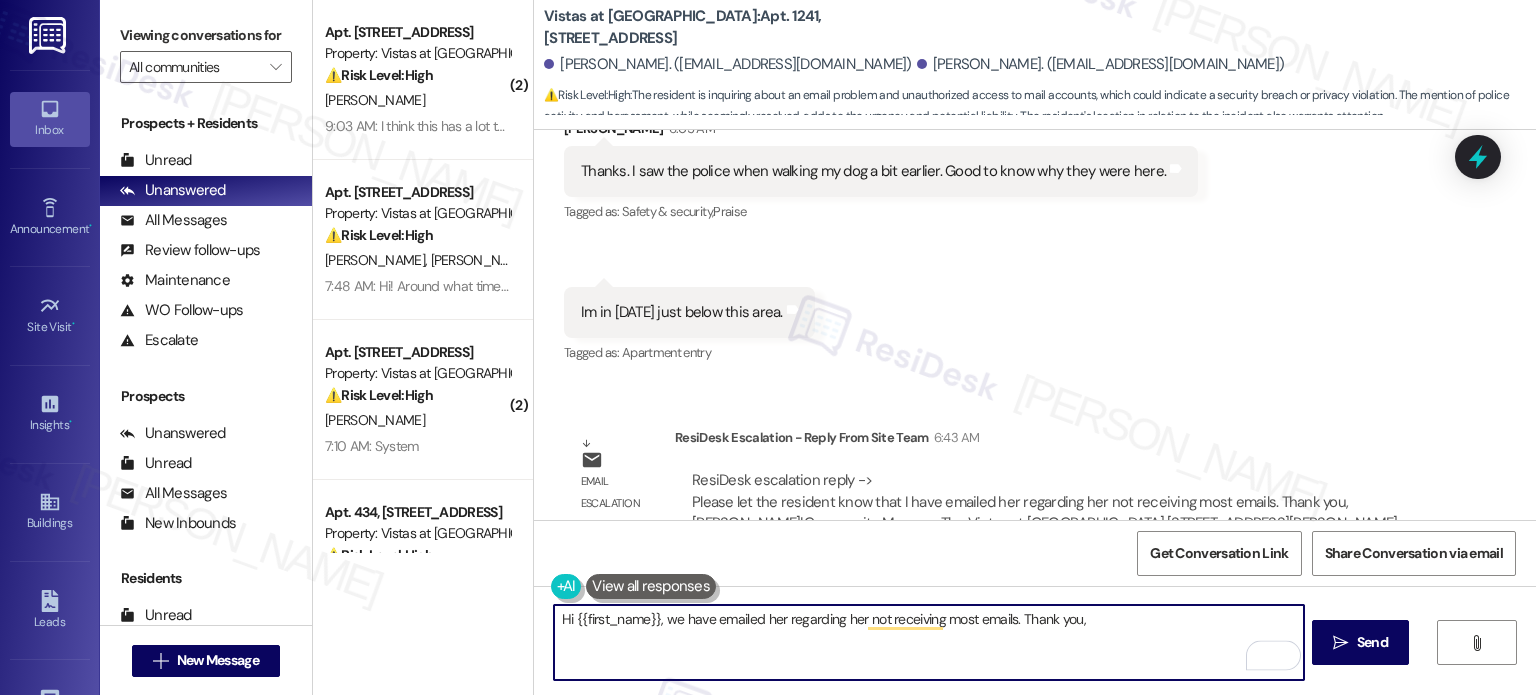 click on "Hi {{first_name}}, we have emailed her regarding her not receiving most emails. Thank you," at bounding box center (928, 642) 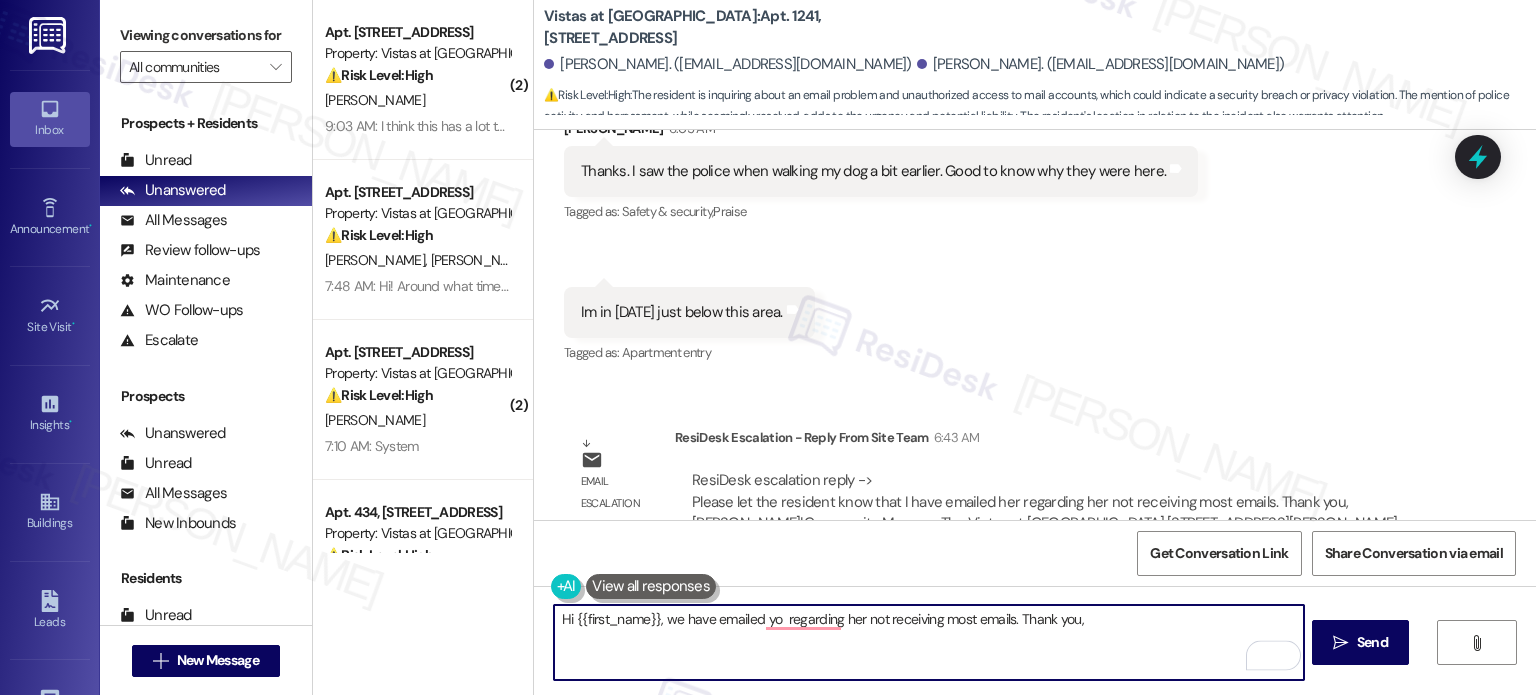 click on "Hi {{first_name}}, we have emailed yo  regarding her not receiving most emails. Thank you," at bounding box center (928, 642) 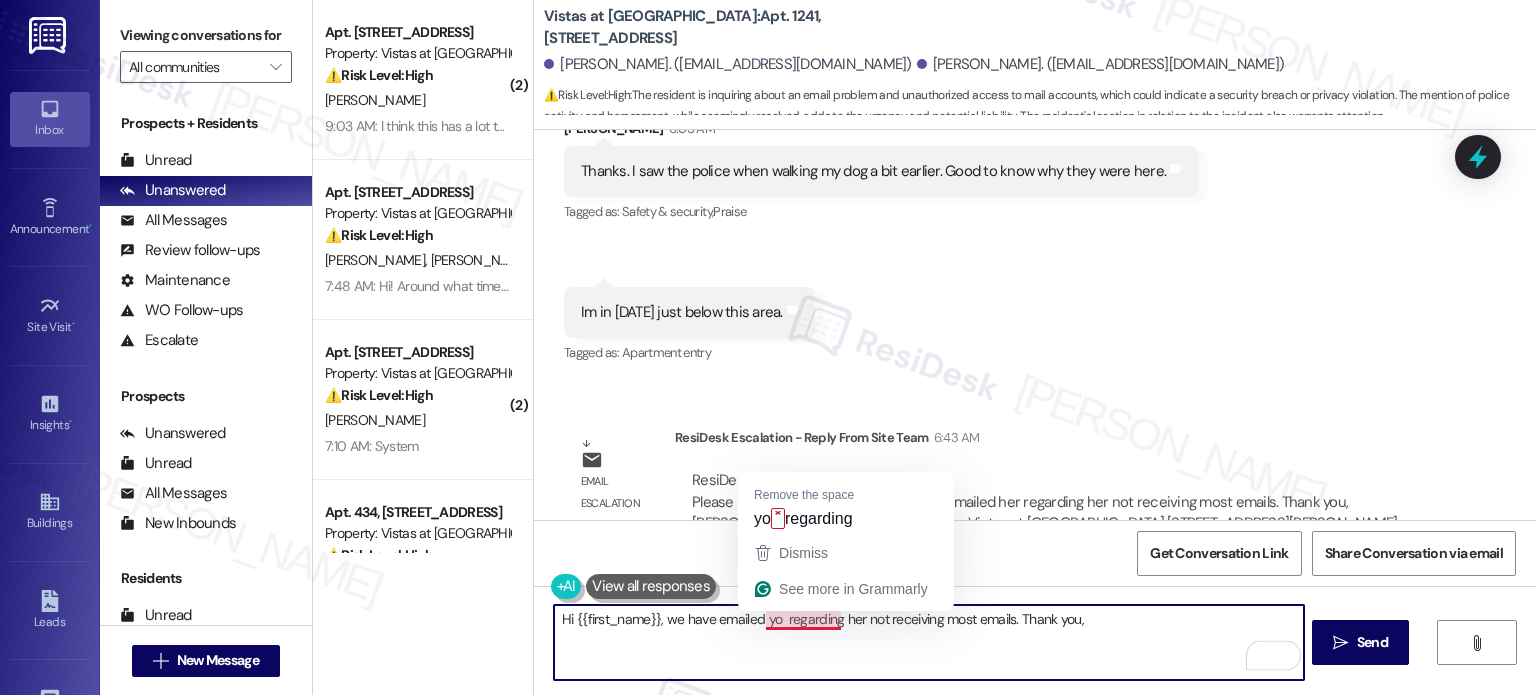 click on "Hi {{first_name}}, we have emailed yo  regarding her not receiving most emails. Thank you," at bounding box center (928, 642) 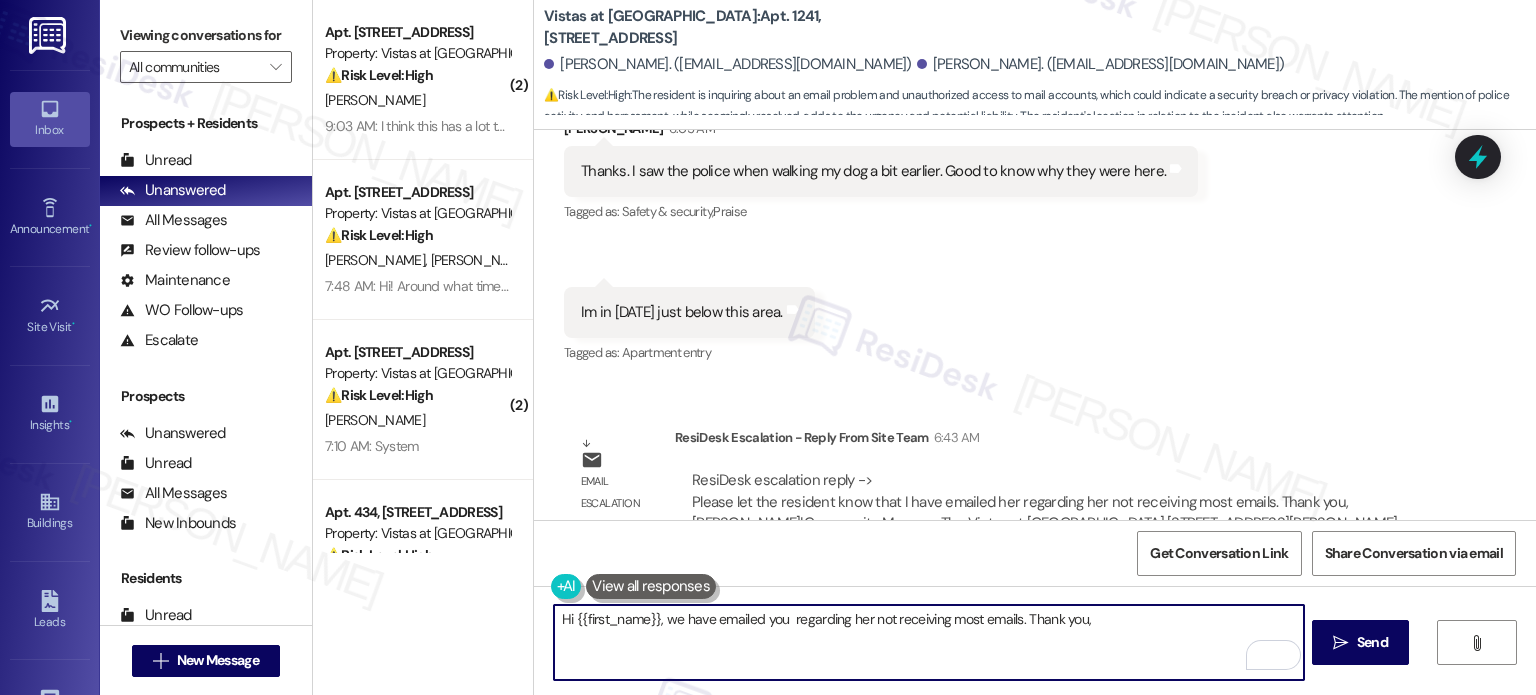 click on "Hi {{first_name}}, we have emailed you  regarding her not receiving most emails. Thank you," at bounding box center (928, 642) 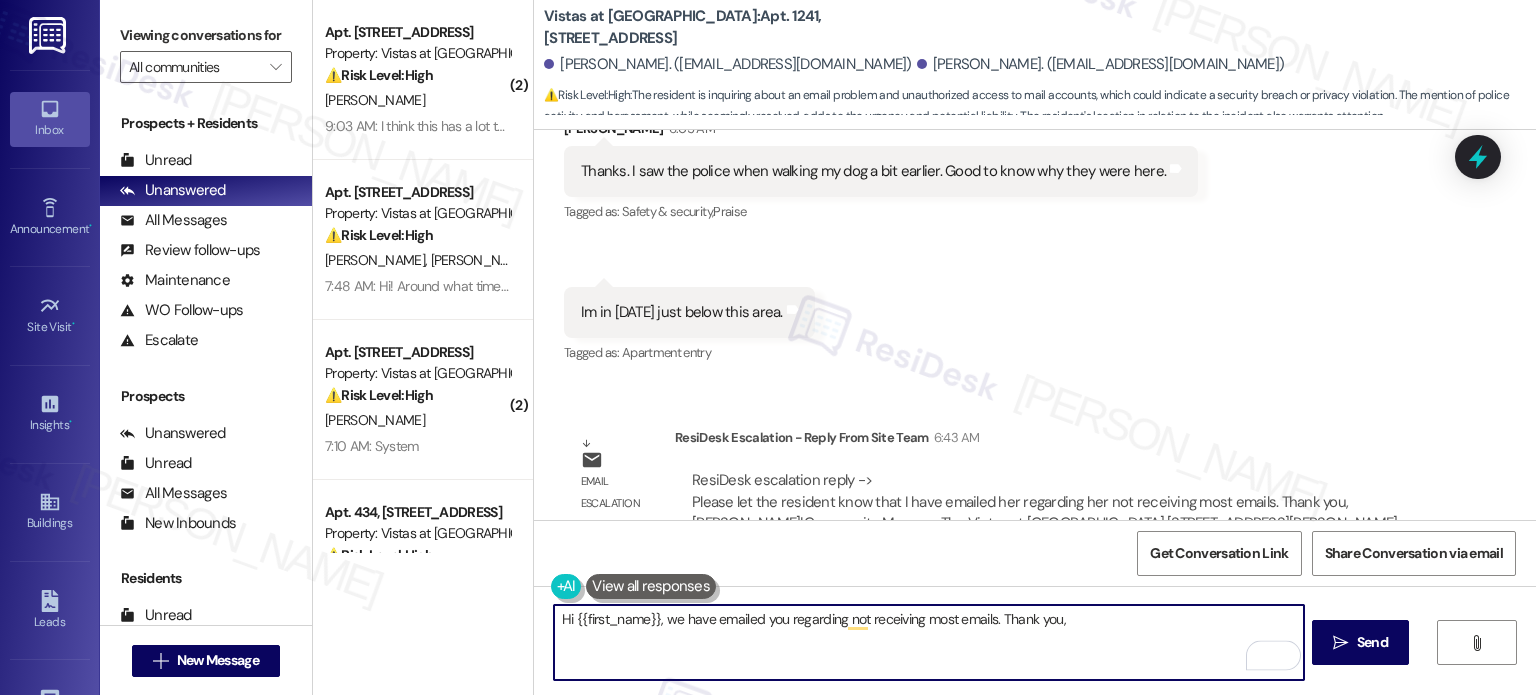 click on "Hi {{first_name}}, we have emailed you regarding not receiving most emails. Thank you," at bounding box center (928, 642) 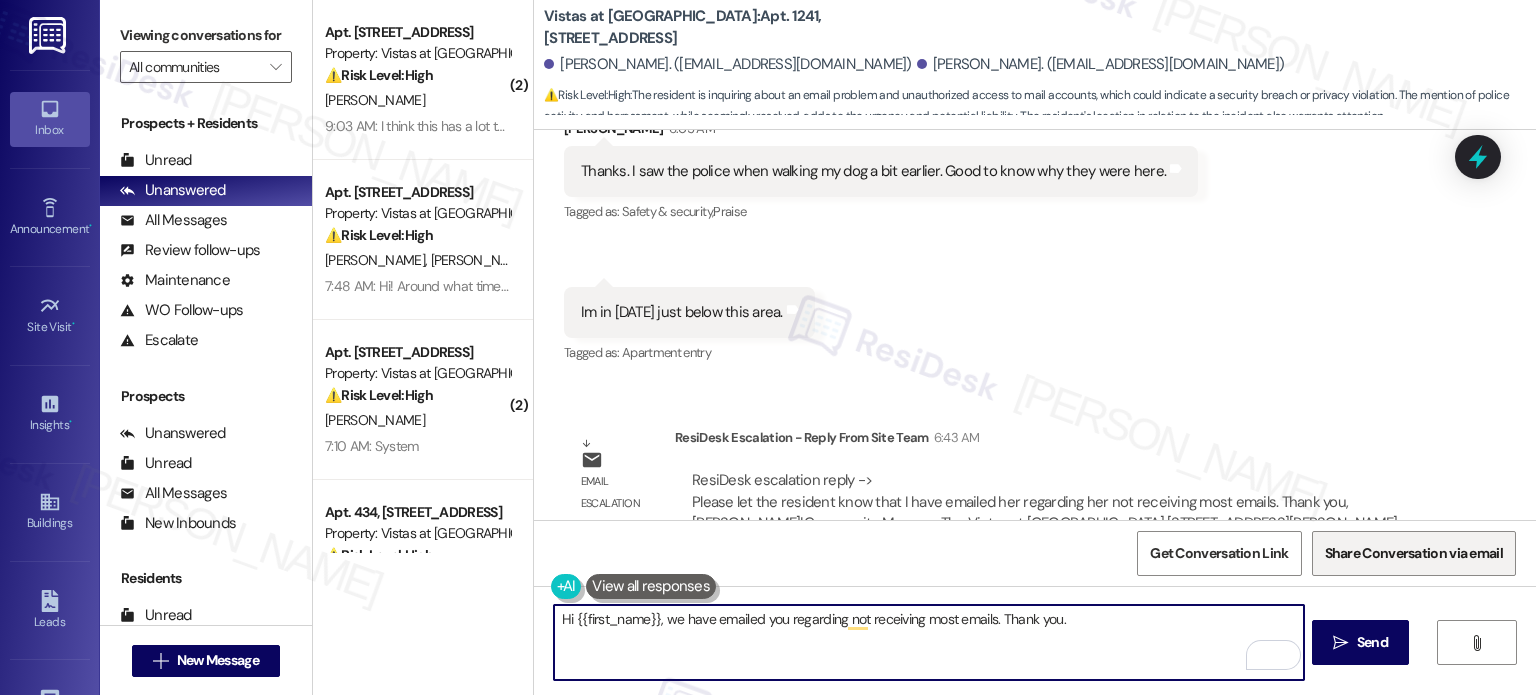 type on "Hi {{first_name}}, we have emailed you regarding not receiving most emails. Thank you." 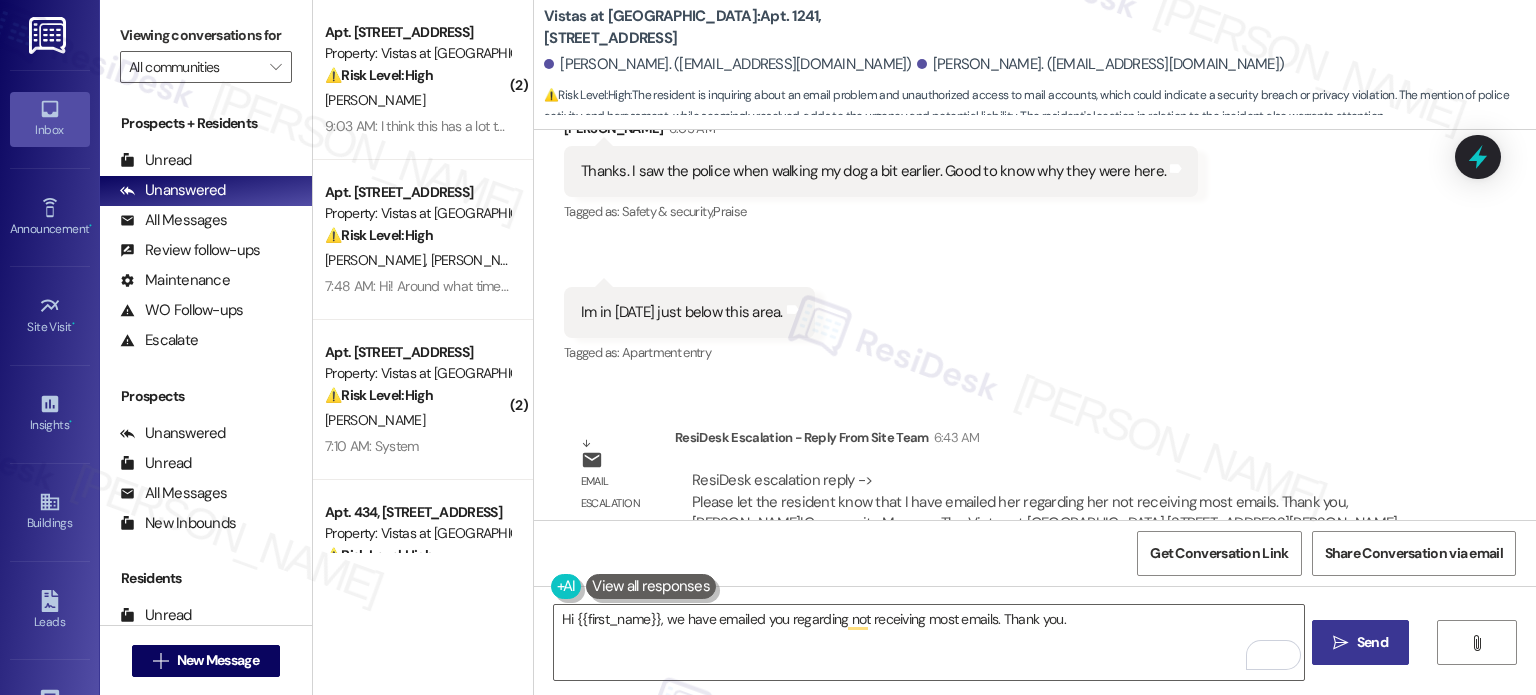 drag, startPoint x: 1344, startPoint y: 637, endPoint x: 1345, endPoint y: 627, distance: 10.049875 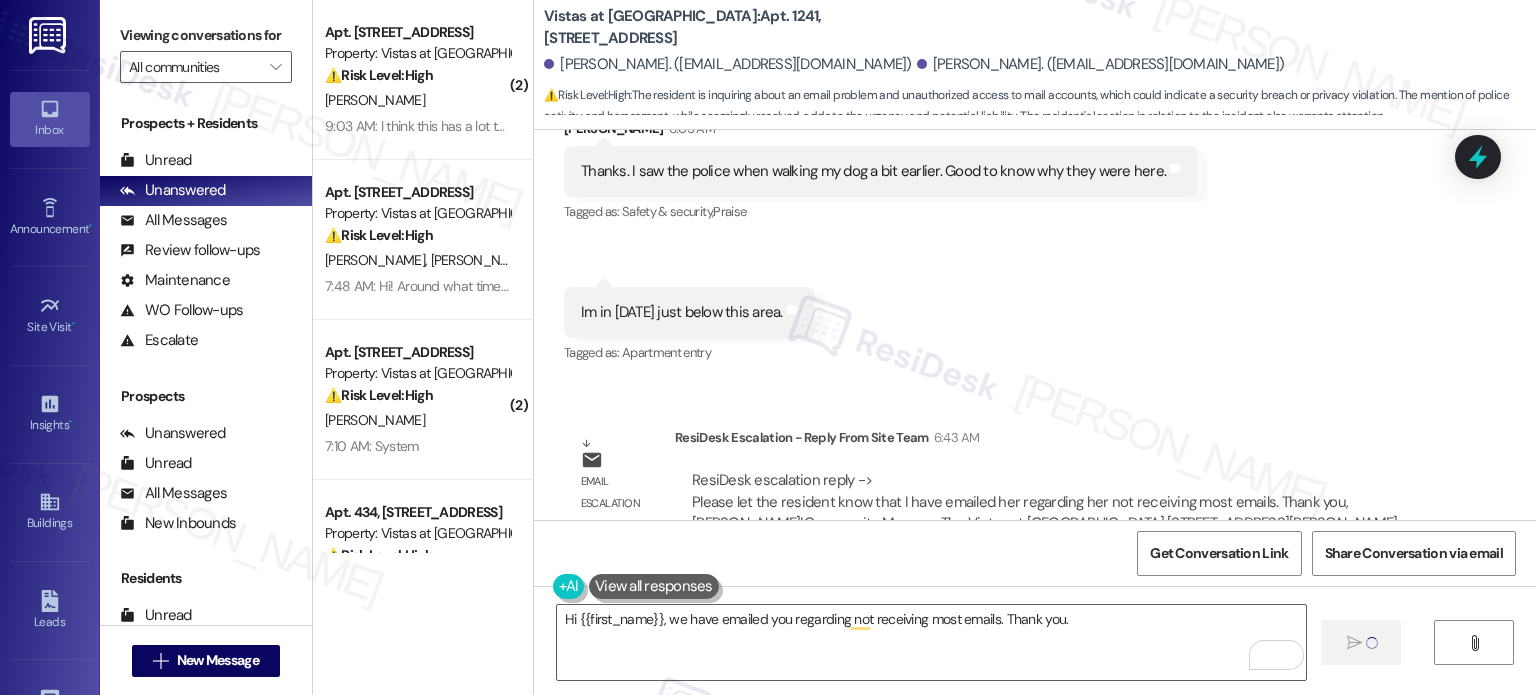 type 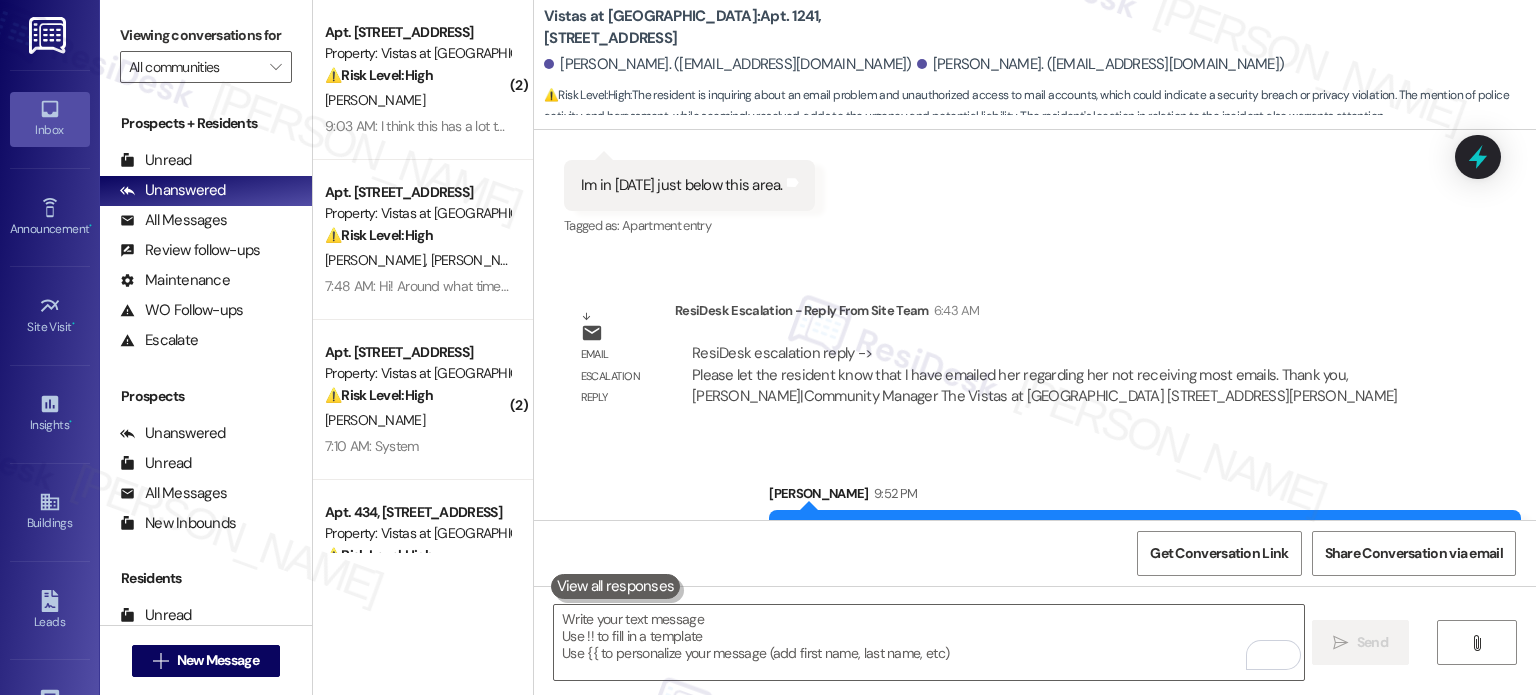 scroll, scrollTop: 3652, scrollLeft: 0, axis: vertical 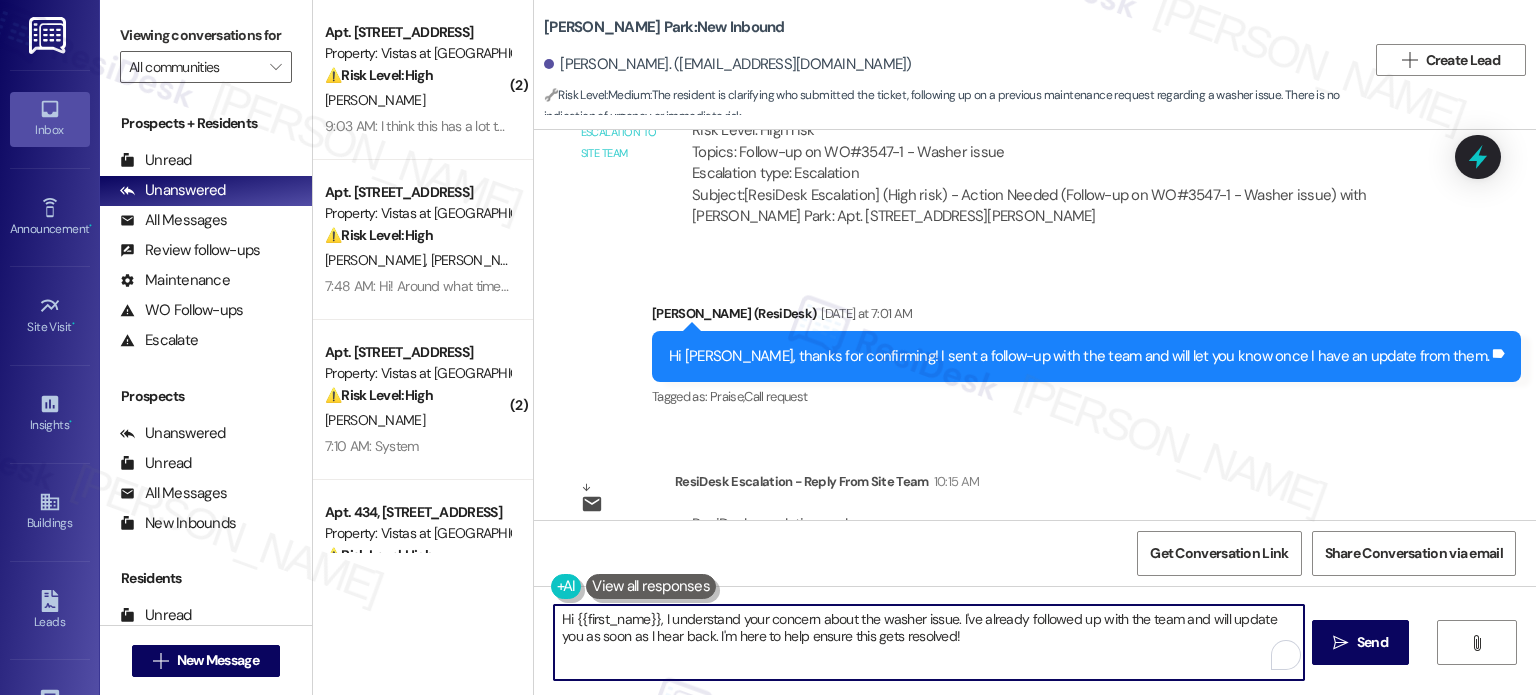 drag, startPoint x: 653, startPoint y: 627, endPoint x: 993, endPoint y: 654, distance: 341.07037 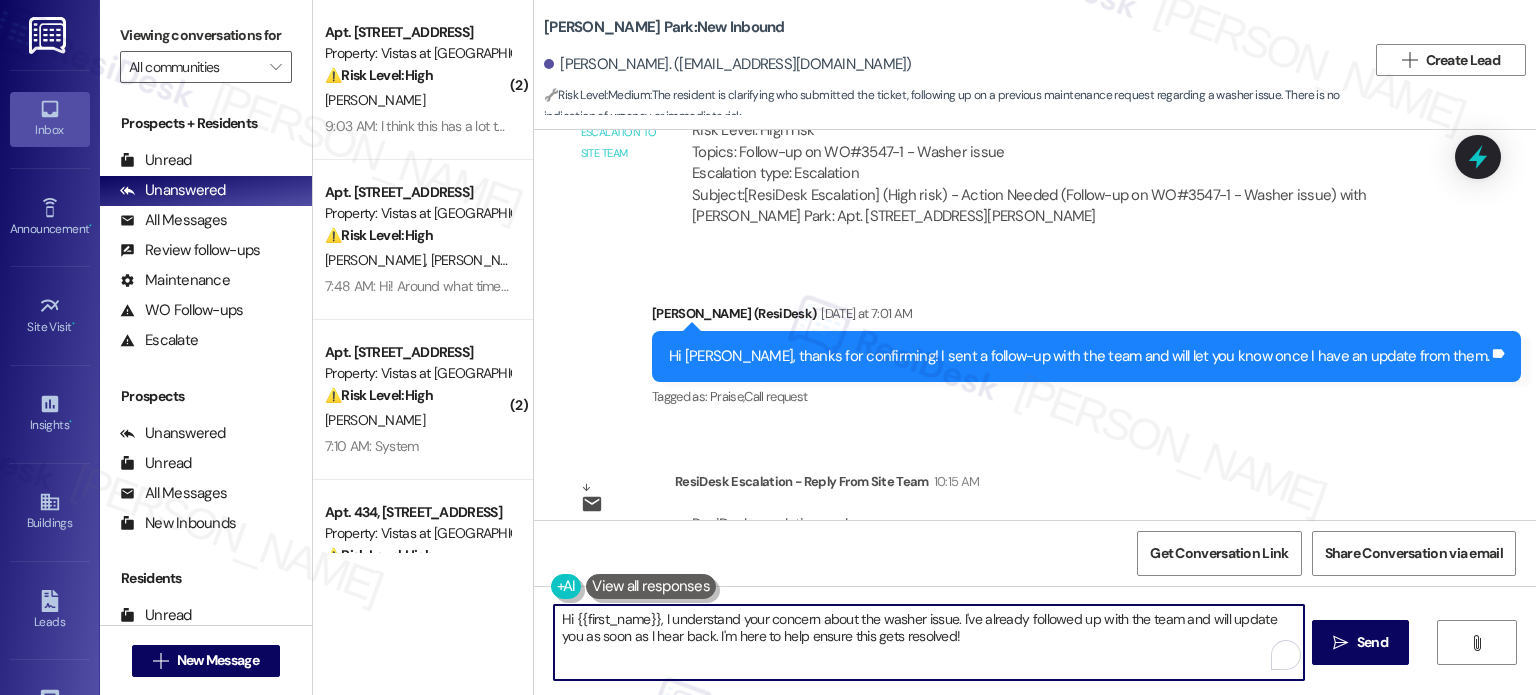 click on "Hi {{first_name}}, I understand your concern about the washer issue. I've already followed up with the team and will update you as soon as I hear back. I'm here to help ensure this gets resolved!" at bounding box center (928, 642) 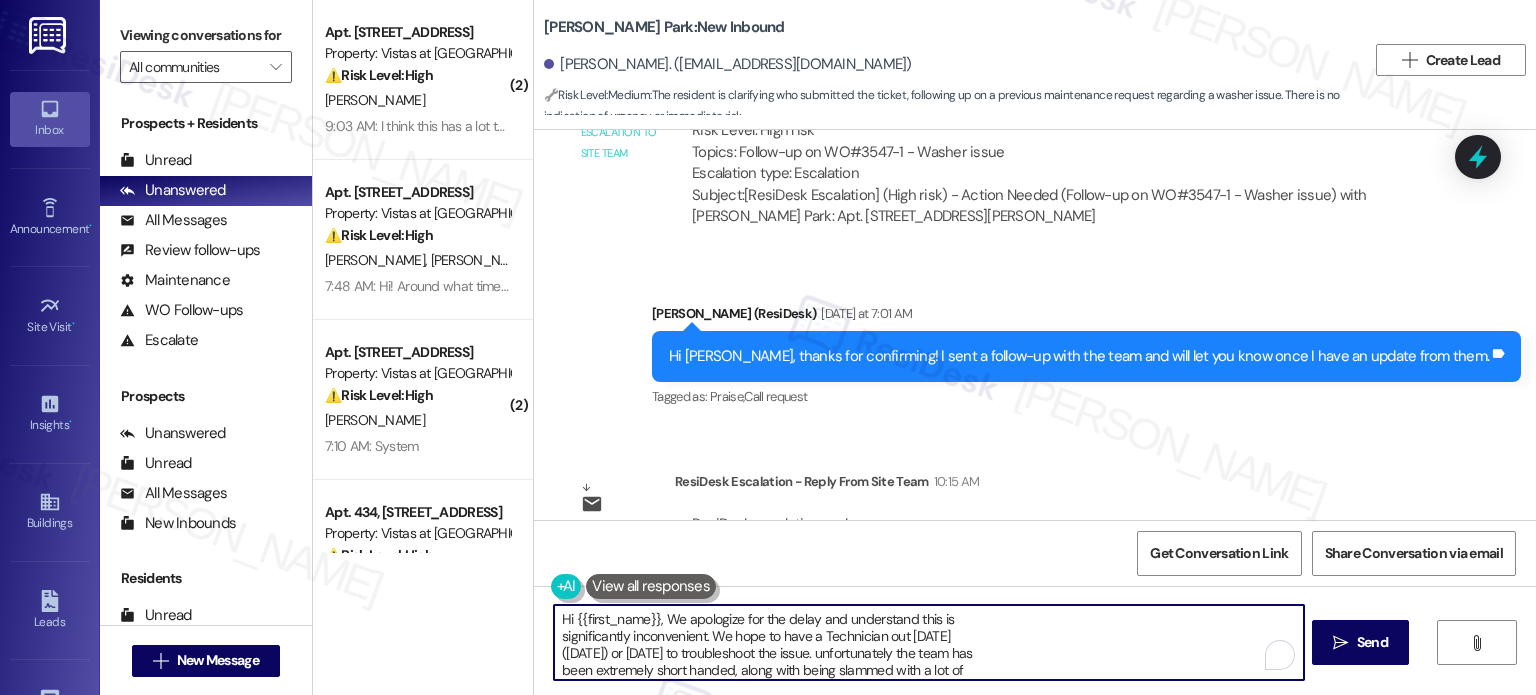 scroll, scrollTop: 67, scrollLeft: 0, axis: vertical 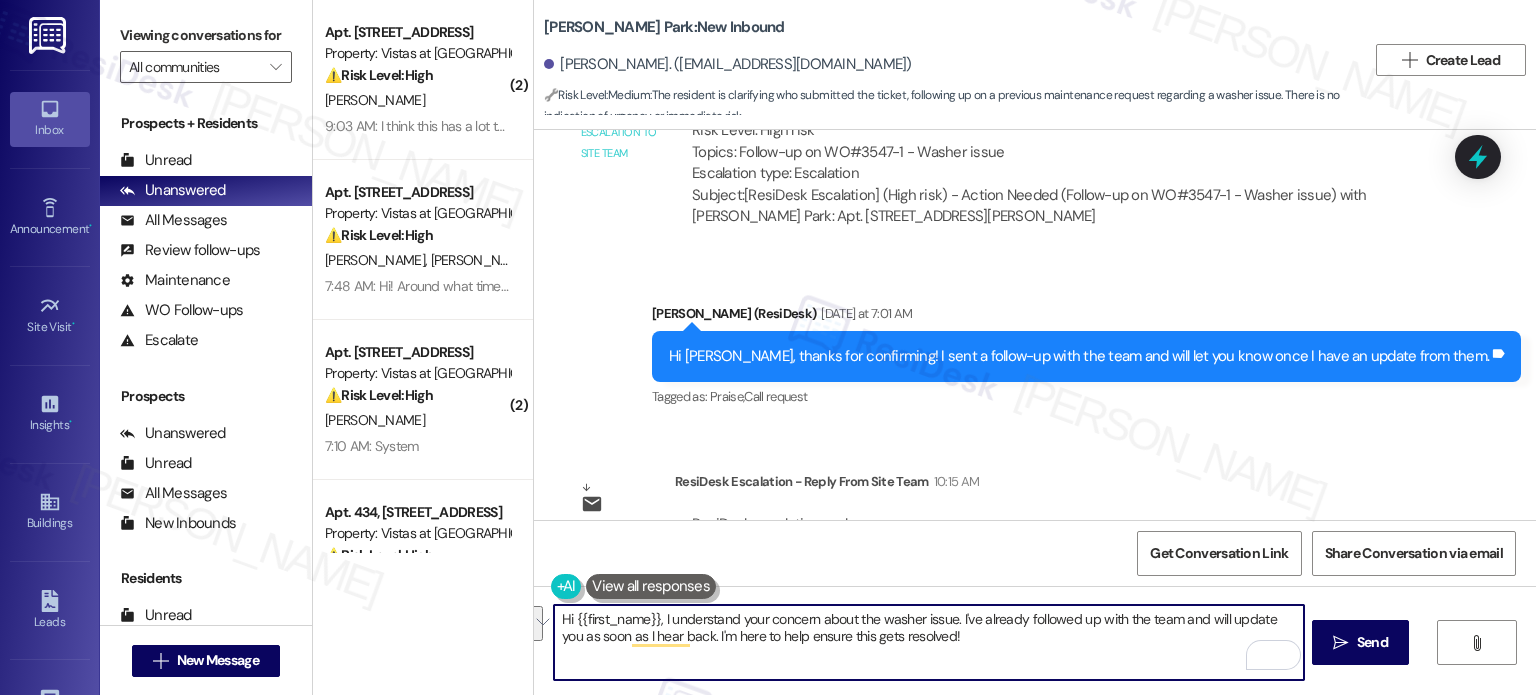 paste on "We apologize for the delay and understand this is significantly inconvenient. We hope to have a technician out tomorrow (Thursday) or Friday to troubleshoot the issue. Unfortunately, the team has been extremely short-handed and overwhelmed with emergency maintenance requests, including major leaks, lack of hot water, and no air conditioning.
However, we are not trying to make excuses — we recognize that we’ve fallen short in delivering the level of service you deserve. Rest assured, we have your work order and are doing all we can to address it as soon as possible." 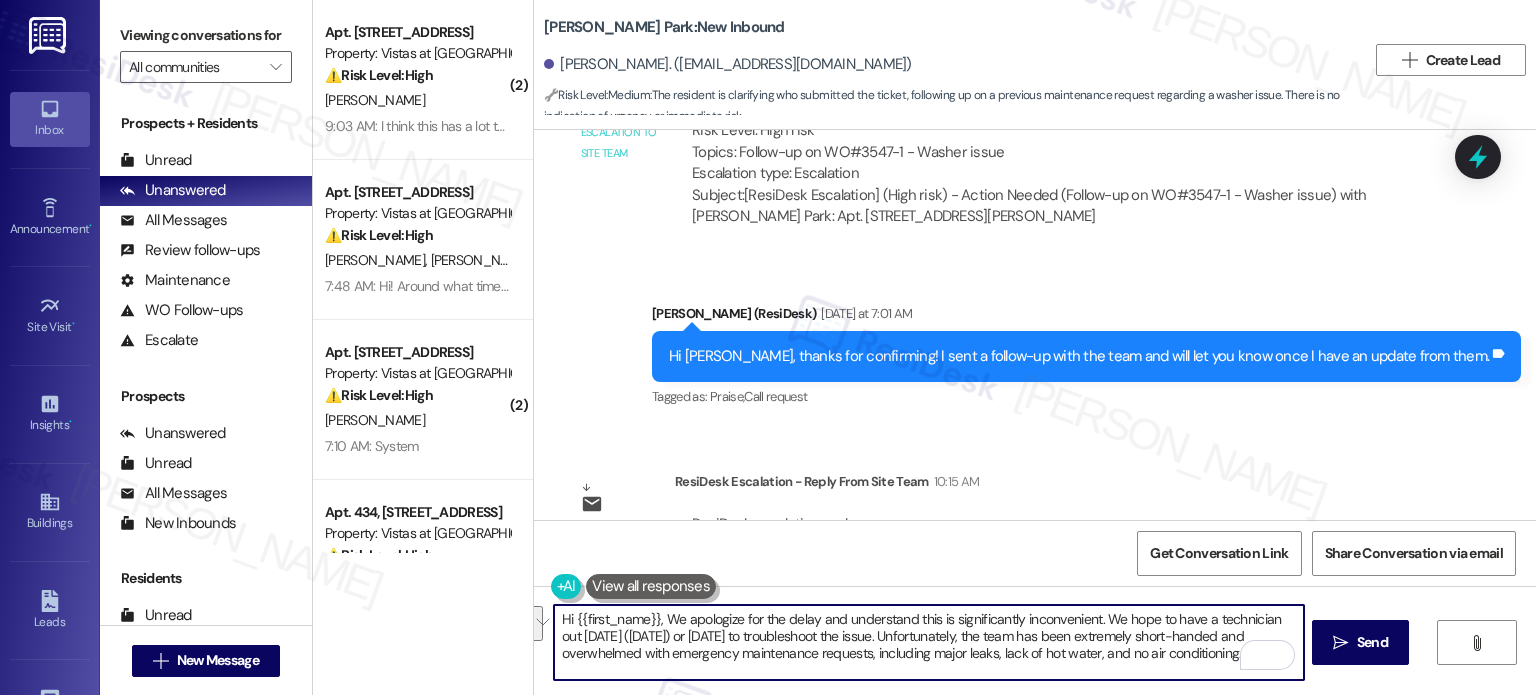scroll, scrollTop: 33, scrollLeft: 0, axis: vertical 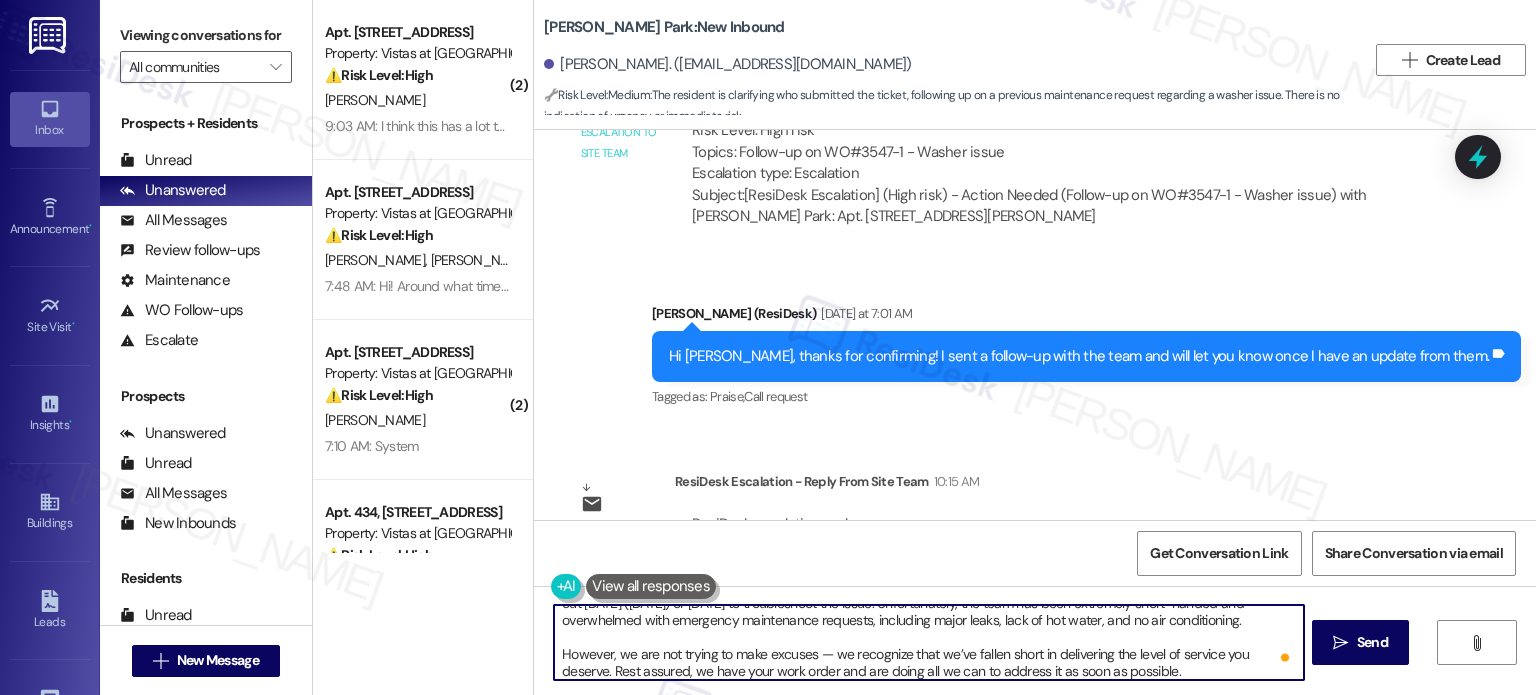drag, startPoint x: 818, startPoint y: 652, endPoint x: 822, endPoint y: 682, distance: 30.265491 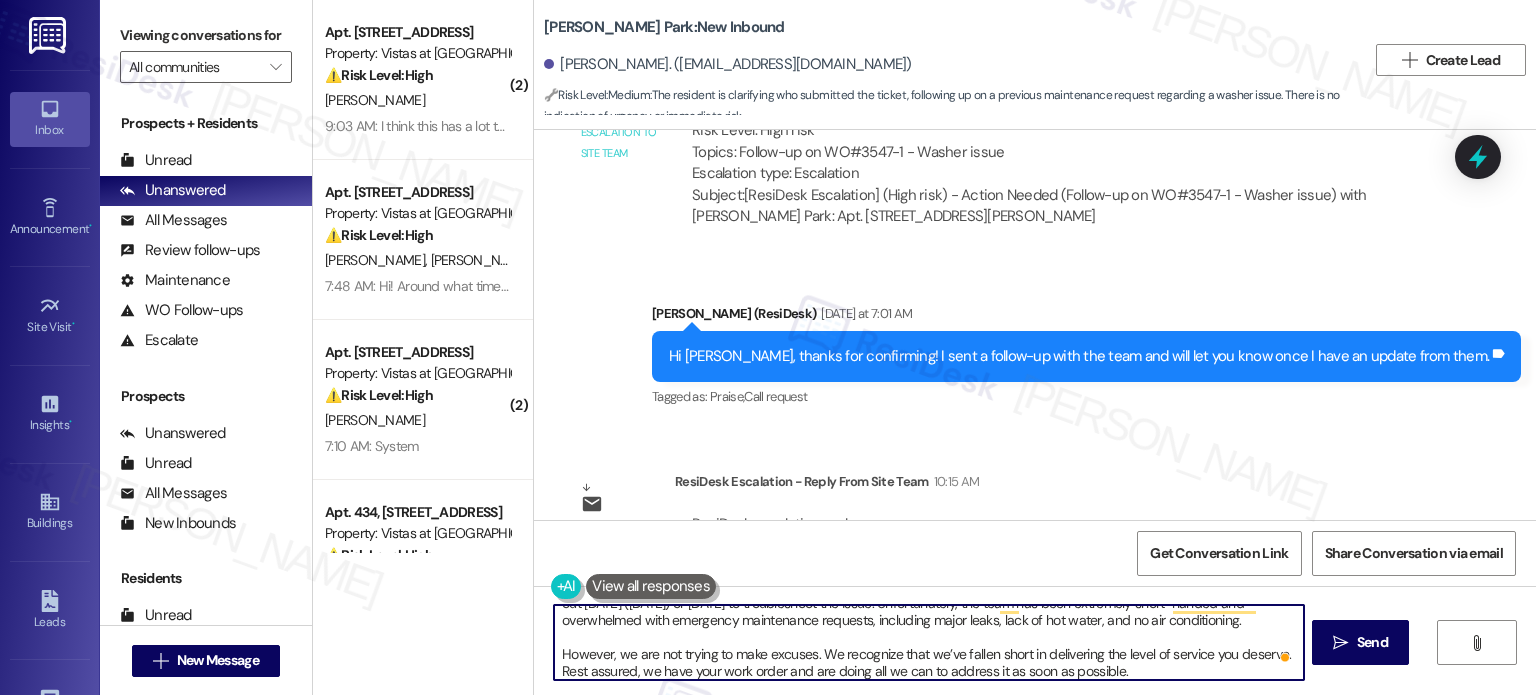 scroll, scrollTop: 12, scrollLeft: 0, axis: vertical 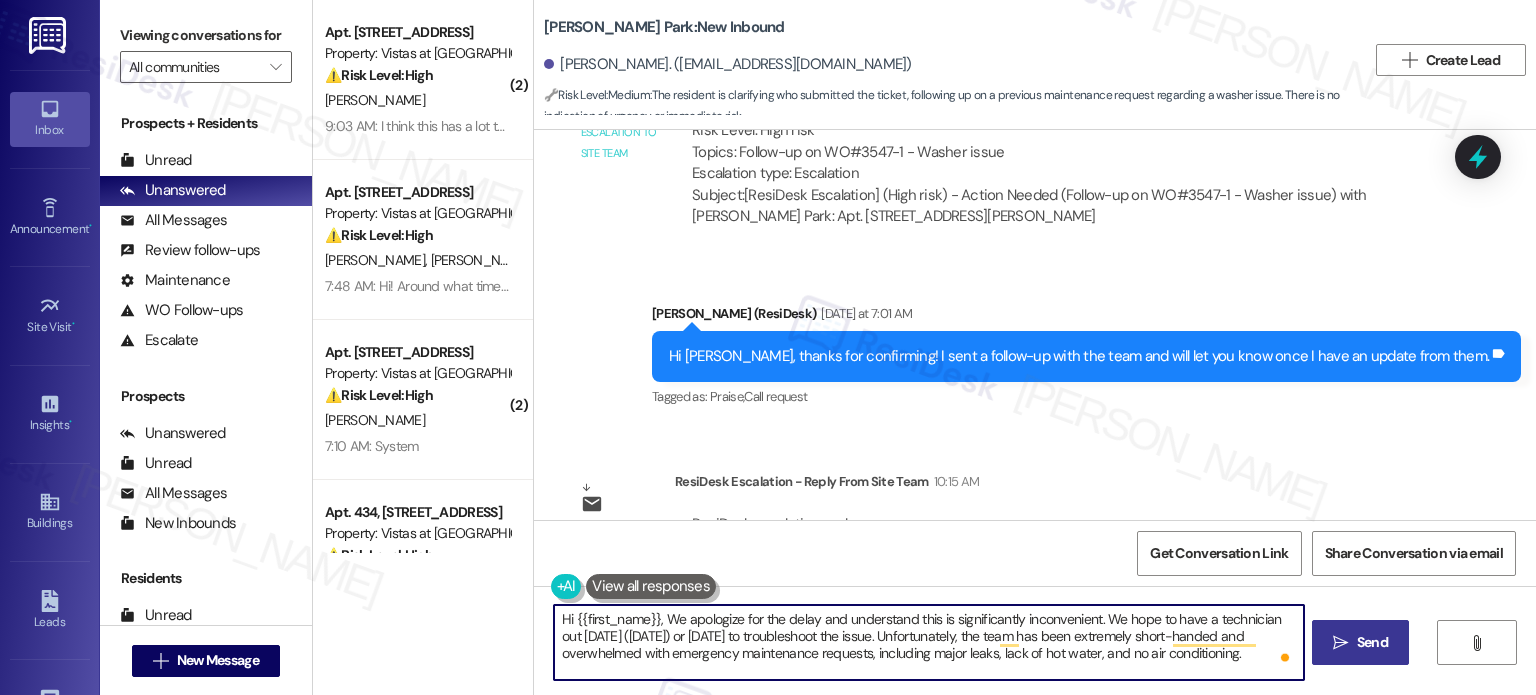 type on "Hi {{first_name}}, We apologize for the delay and understand this is significantly inconvenient. We hope to have a technician out tomorrow (Thursday) or Friday to troubleshoot the issue. Unfortunately, the team has been extremely short-handed and overwhelmed with emergency maintenance requests, including major leaks, lack of hot water, and no air conditioning.
However, we are not trying to make excuses. We recognize that we’ve fallen short in delivering the level of service you deserve. Rest assured, we have your work order and are doing all we can to address it as soon as possible." 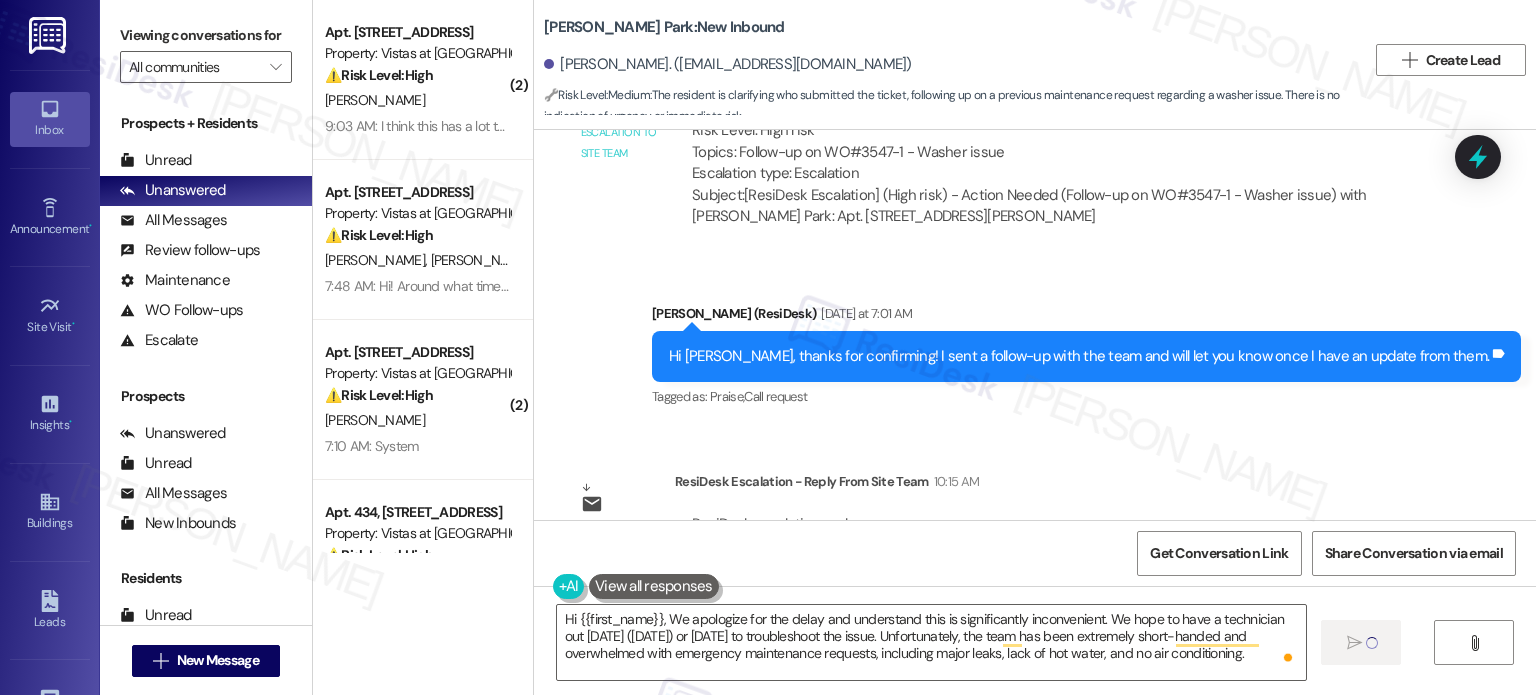 type 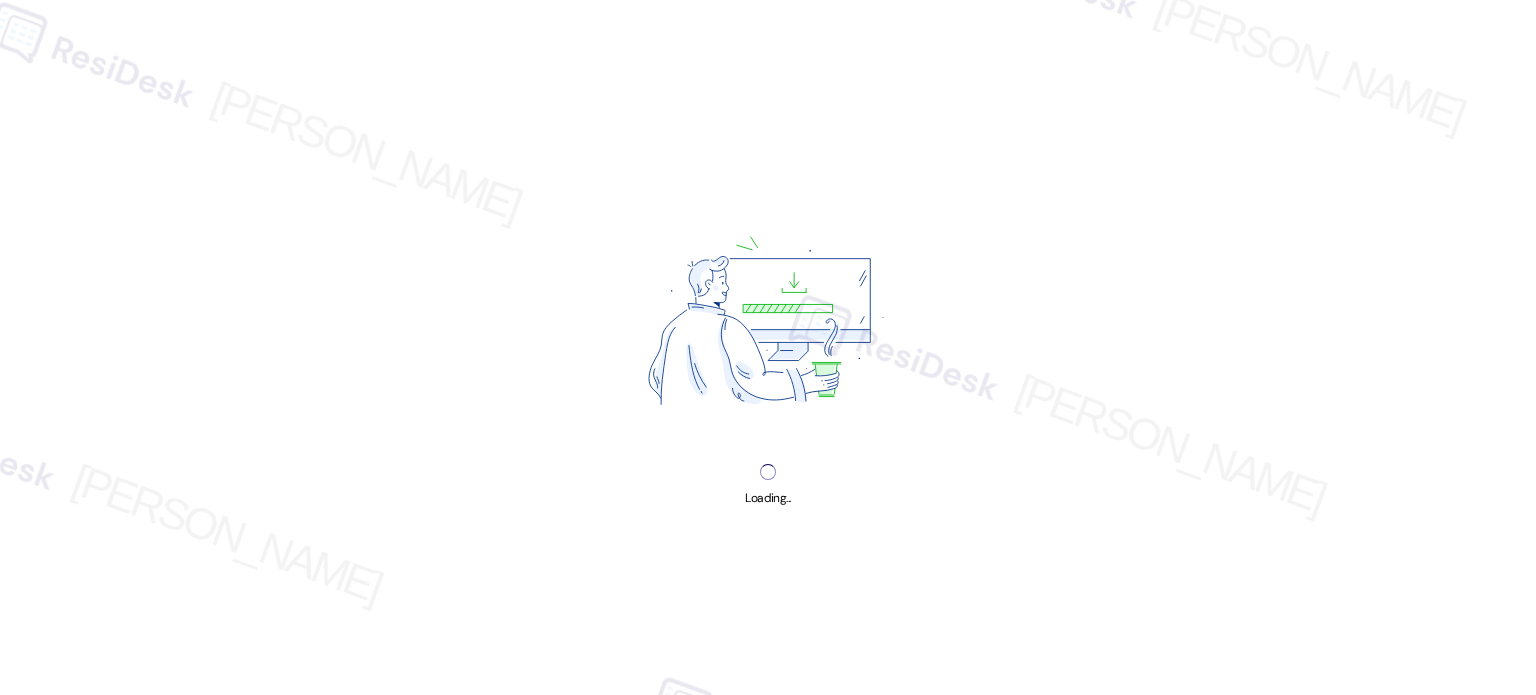 scroll, scrollTop: 0, scrollLeft: 0, axis: both 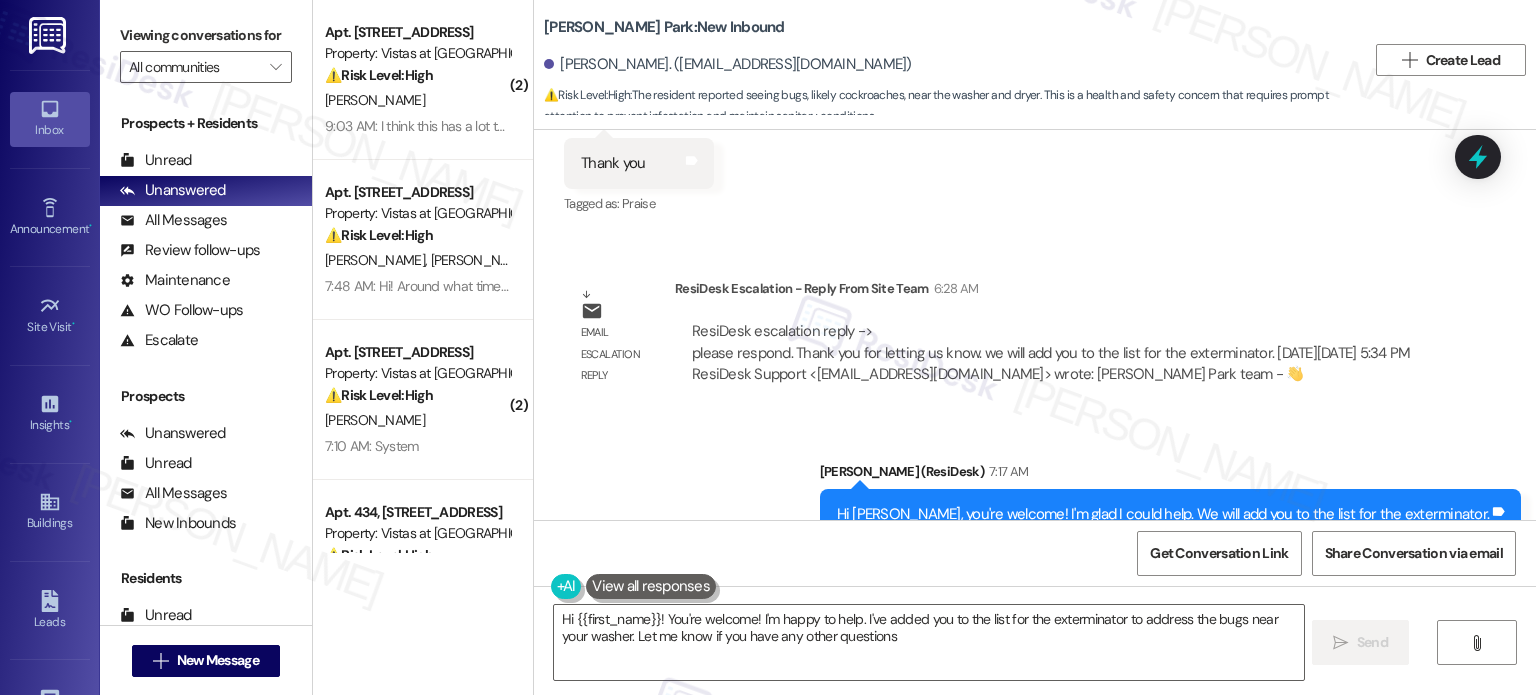 type on "Hi {{first_name}}! You're welcome! I'm happy to help. I've added you to the list for the exterminator to address the bugs near your washer. Let me know if you have any other questions!" 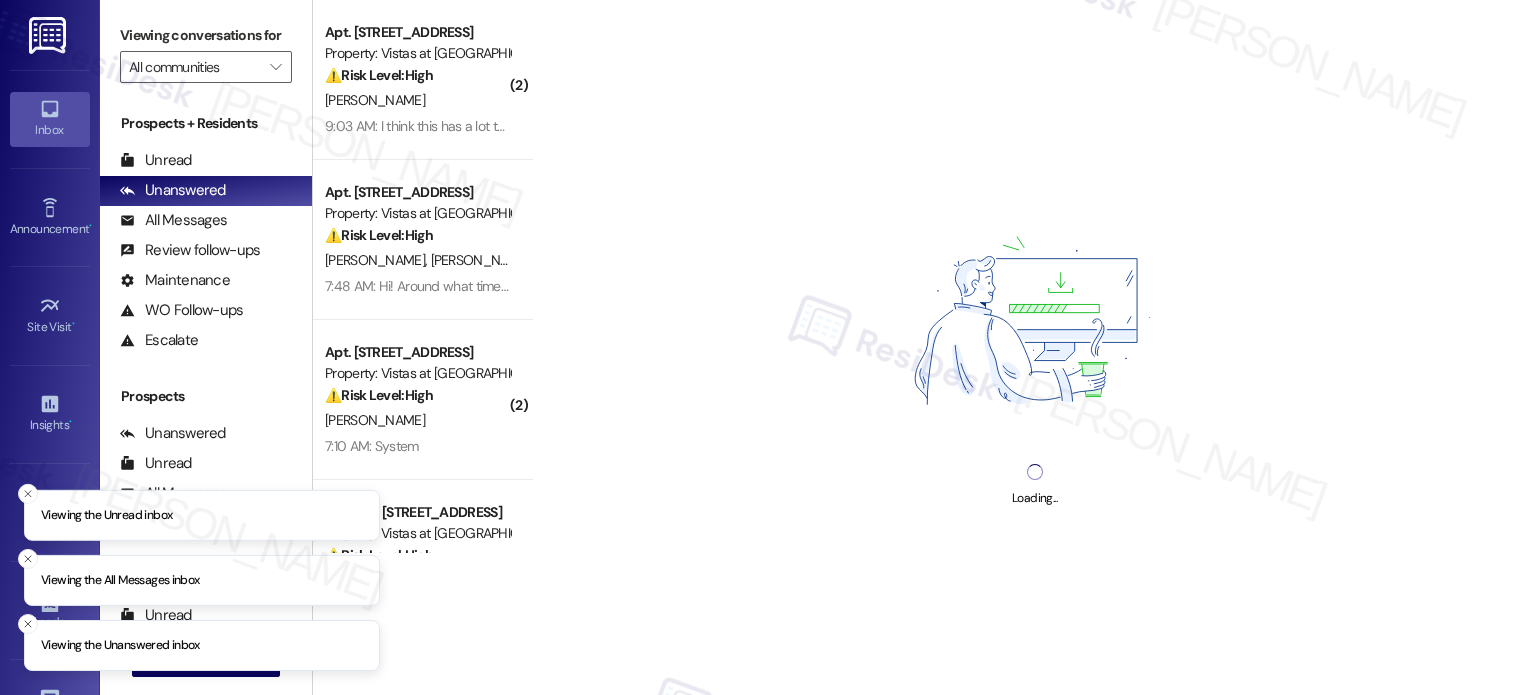 scroll, scrollTop: 0, scrollLeft: 0, axis: both 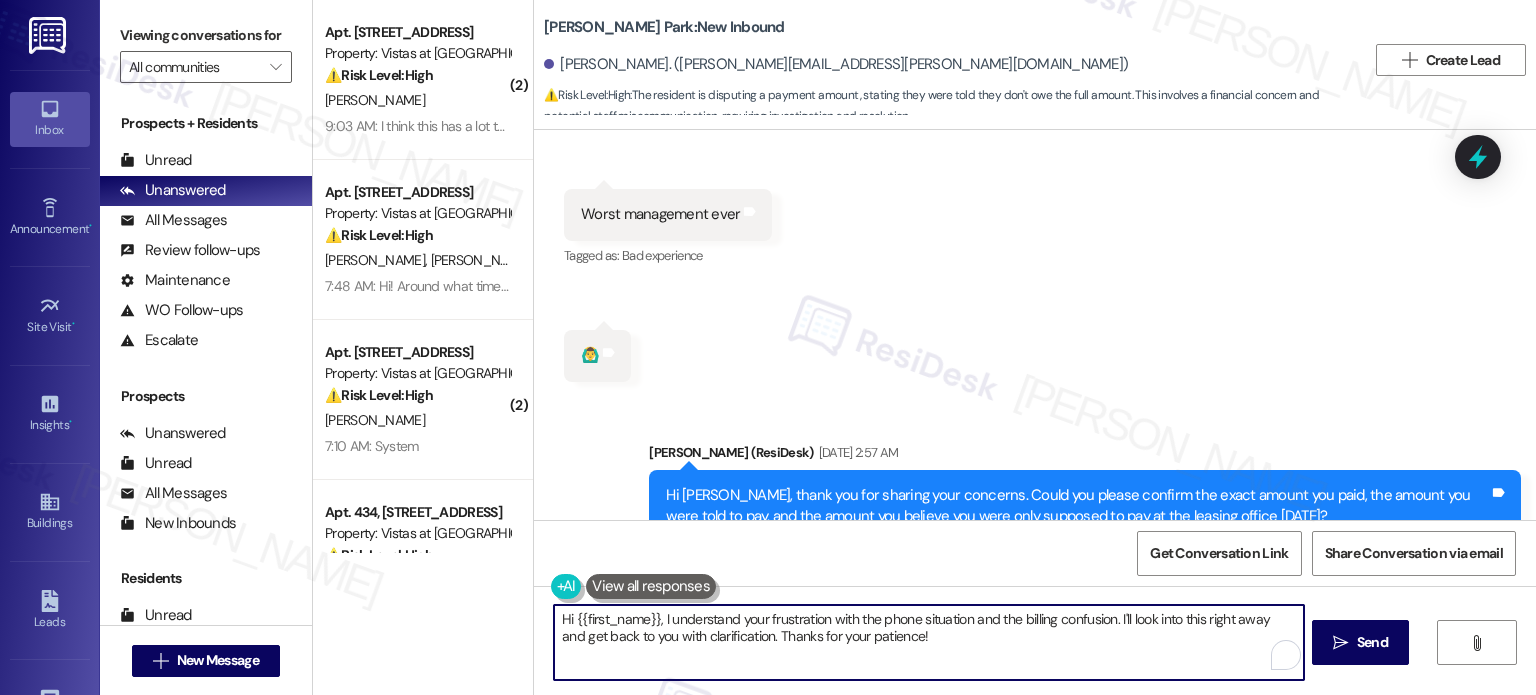 drag, startPoint x: 653, startPoint y: 616, endPoint x: 1096, endPoint y: 667, distance: 445.926 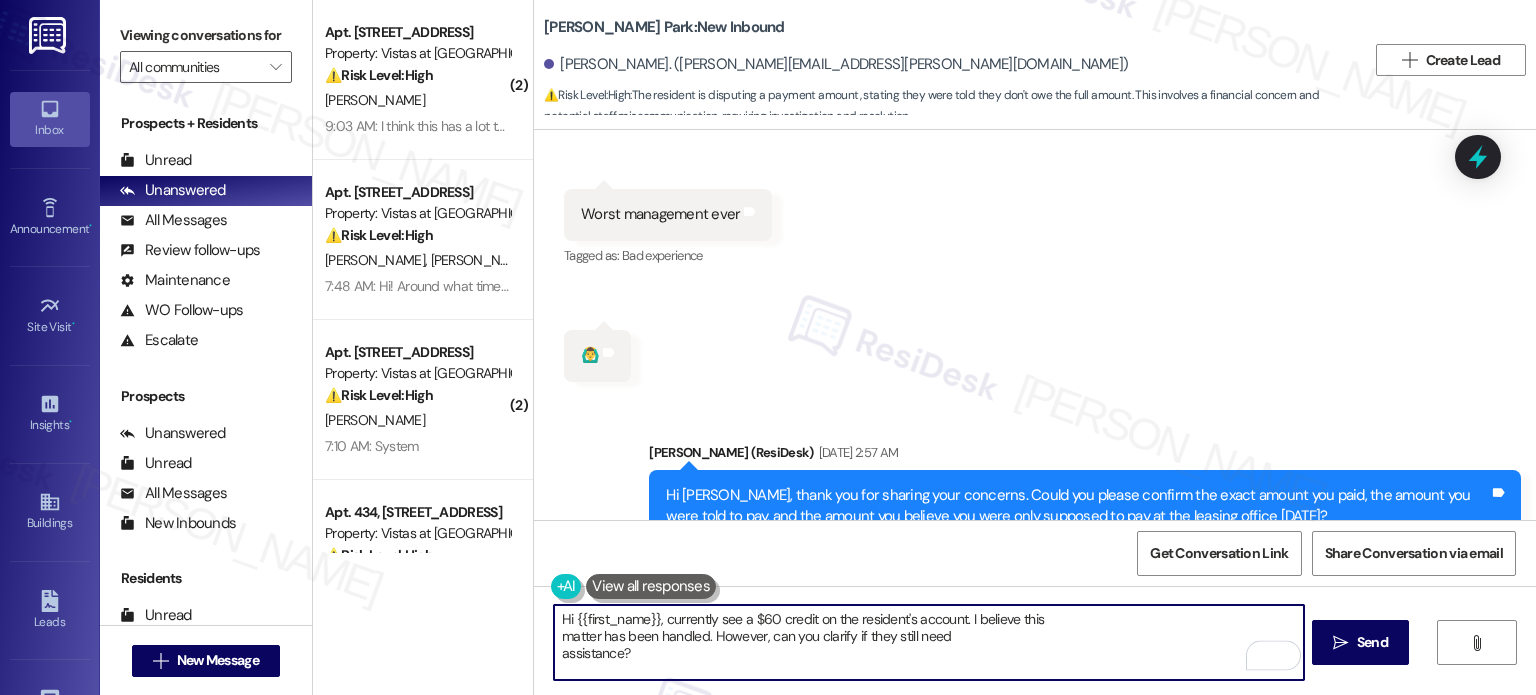 click on "Hi {{first_name}}, currently see a $60 credit on the resident's account. I believe this
matter has been handled. However, can you clarify if they still need
assistance?" at bounding box center (928, 642) 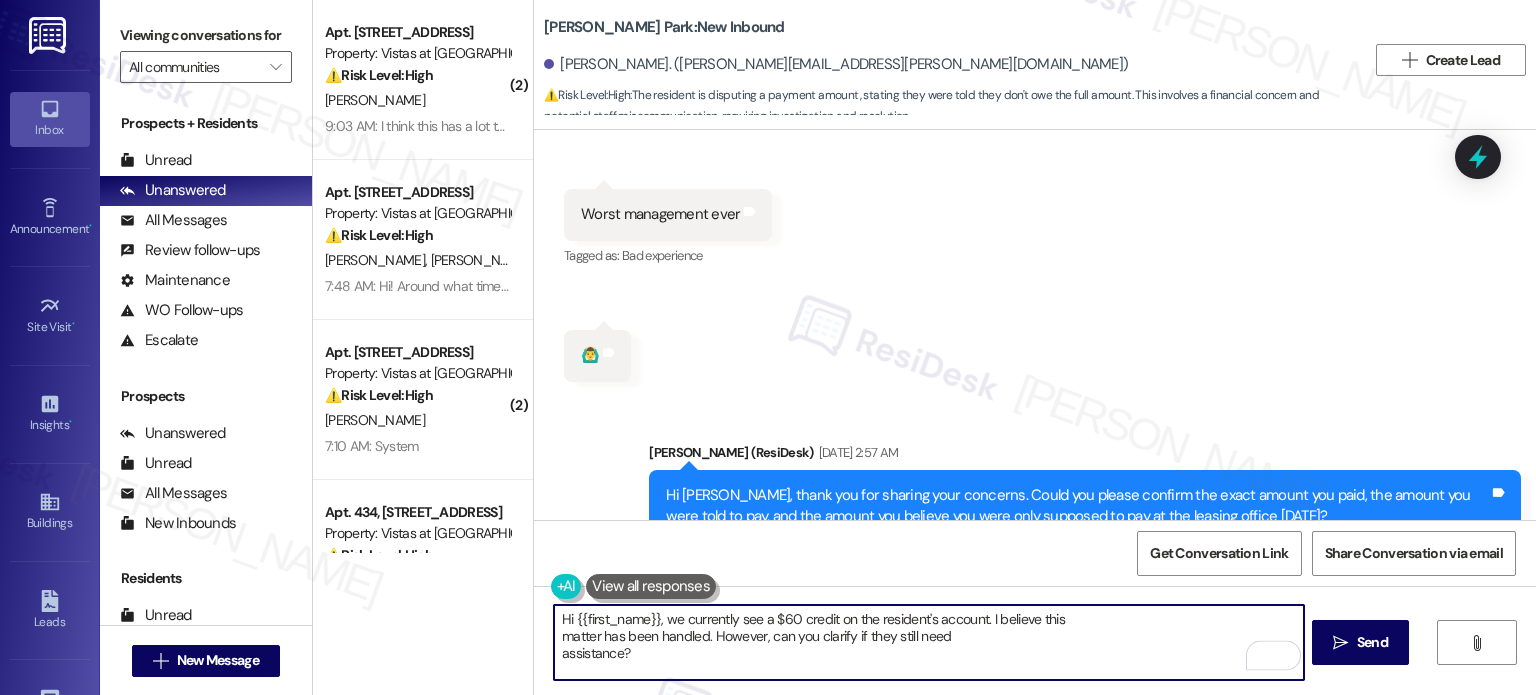 click on "Hi {{first_name}}, we currently see a $60 credit on the resident's account. I believe this
matter has been handled. However, can you clarify if they still need
assistance?" at bounding box center (928, 642) 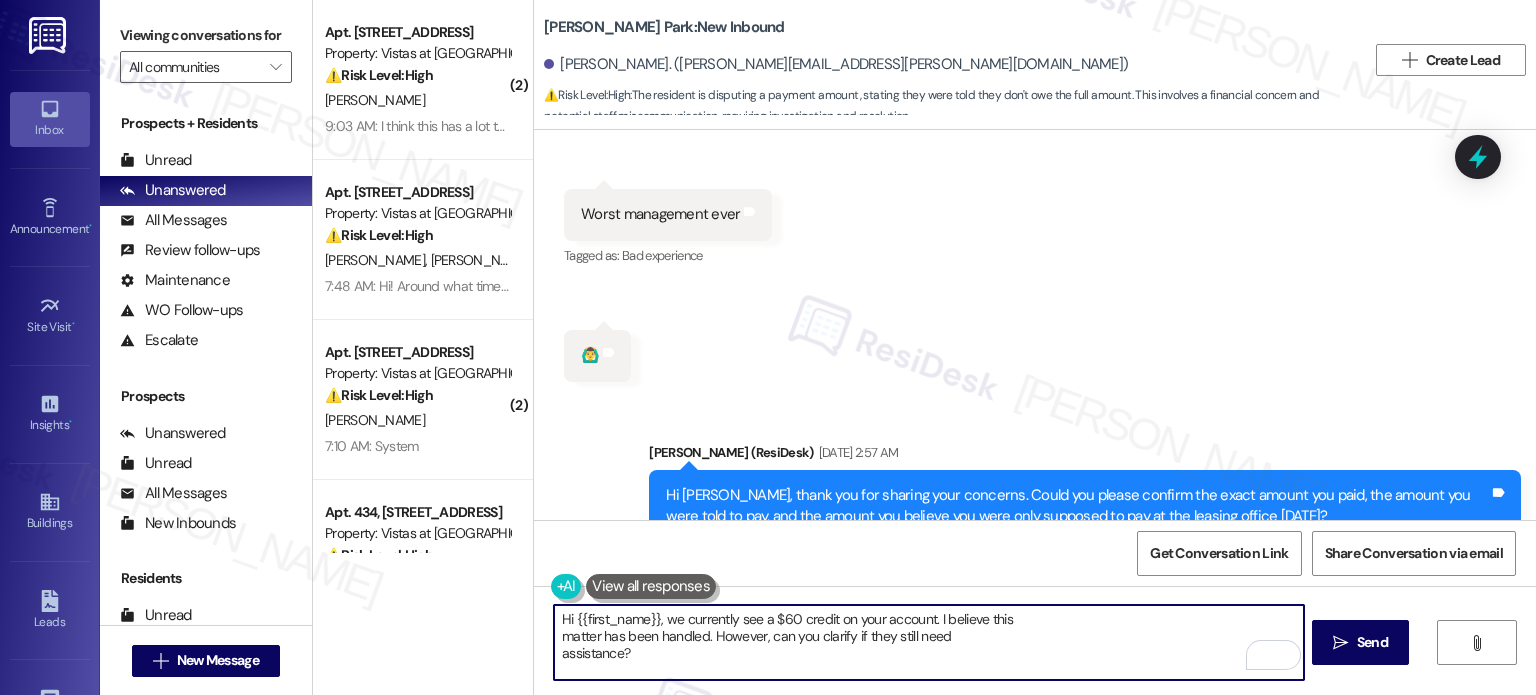 click on "Hi {{first_name}}, we currently see a $60 credit on your account. I believe this
matter has been handled. However, can you clarify if they still need
assistance?" at bounding box center (928, 642) 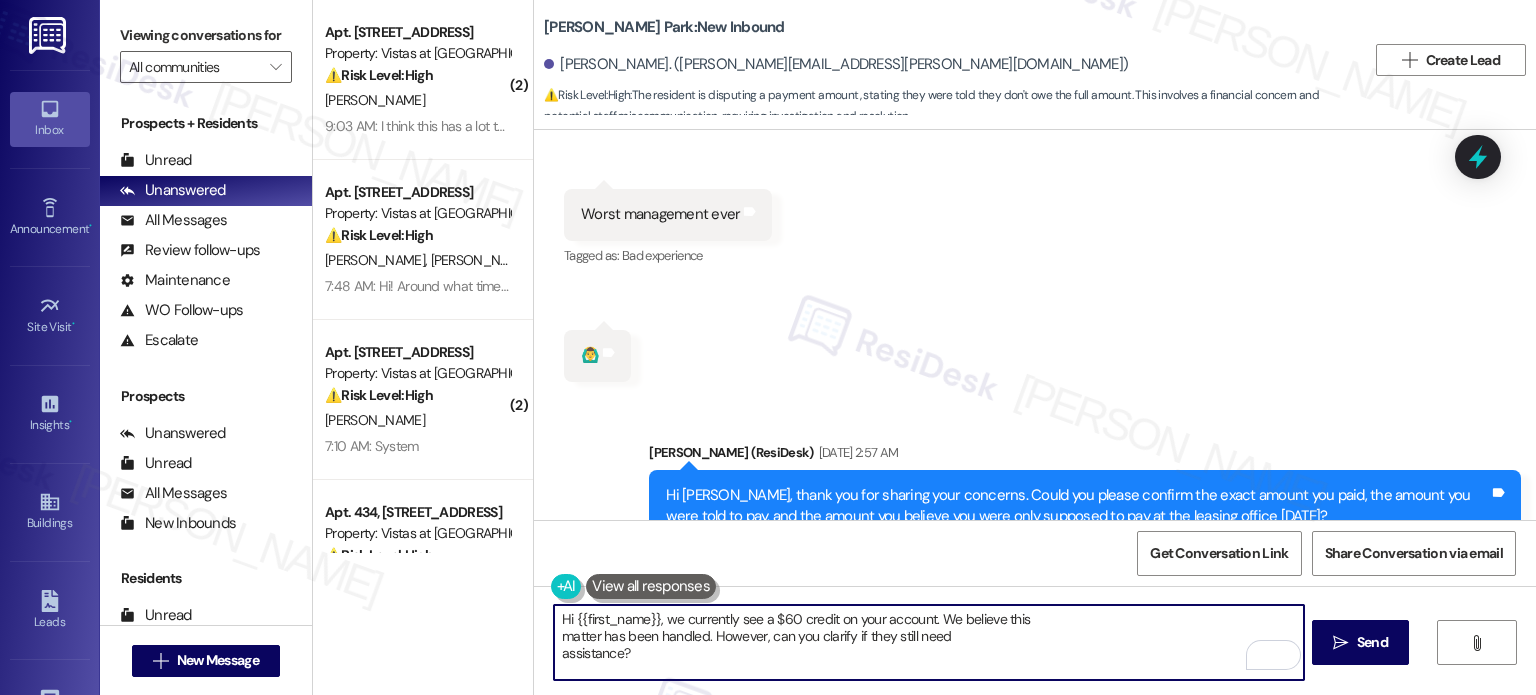 click on "Hi {{first_name}}, we currently see a $60 credit on your account. We believe this
matter has been handled. However, can you clarify if they still need
assistance?" at bounding box center [928, 642] 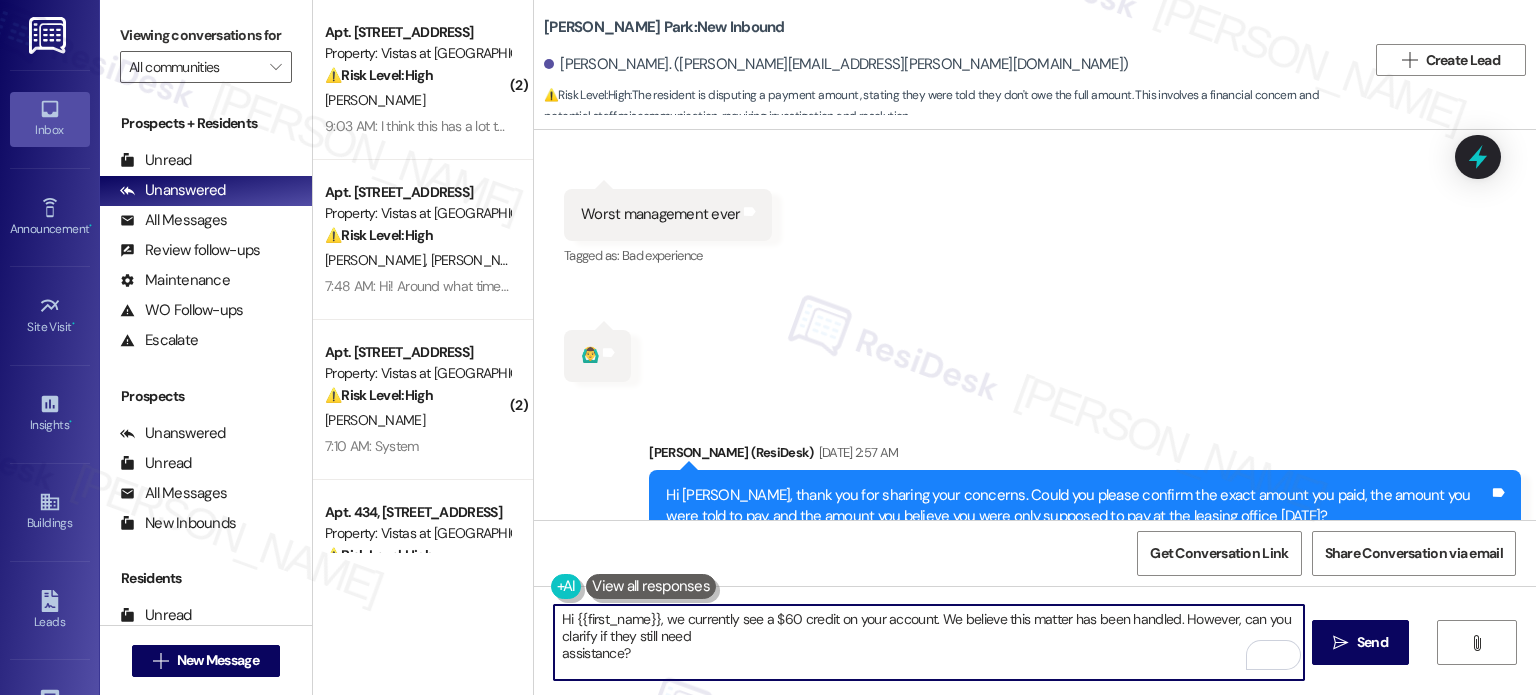 click on "Hi {{first_name}}, we currently see a $60 credit on your account. We believe this matter has been handled. However, can you clarify if they still need
assistance?" at bounding box center [928, 642] 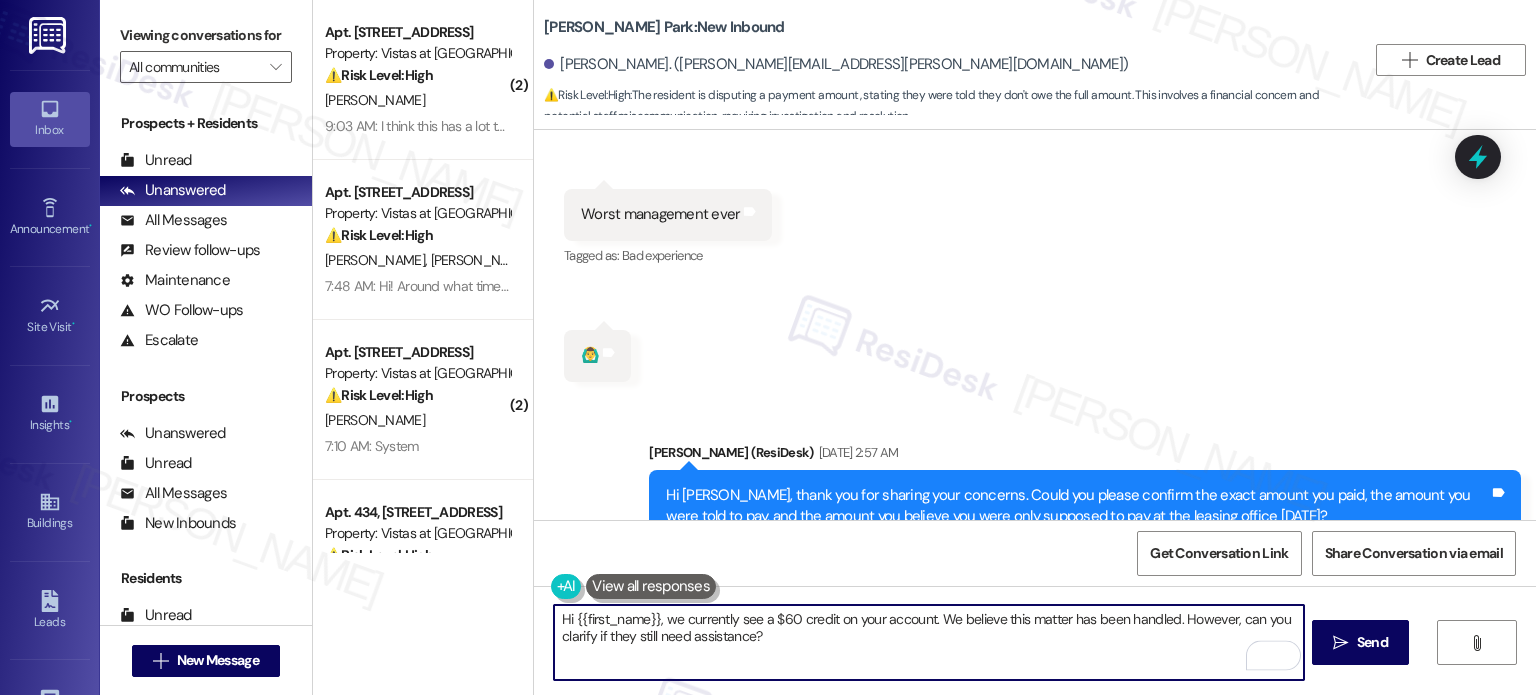 click on "Hi {{first_name}}, we currently see a $60 credit on your account. We believe this matter has been handled. However, can you clarify if they still need assistance?" at bounding box center [928, 642] 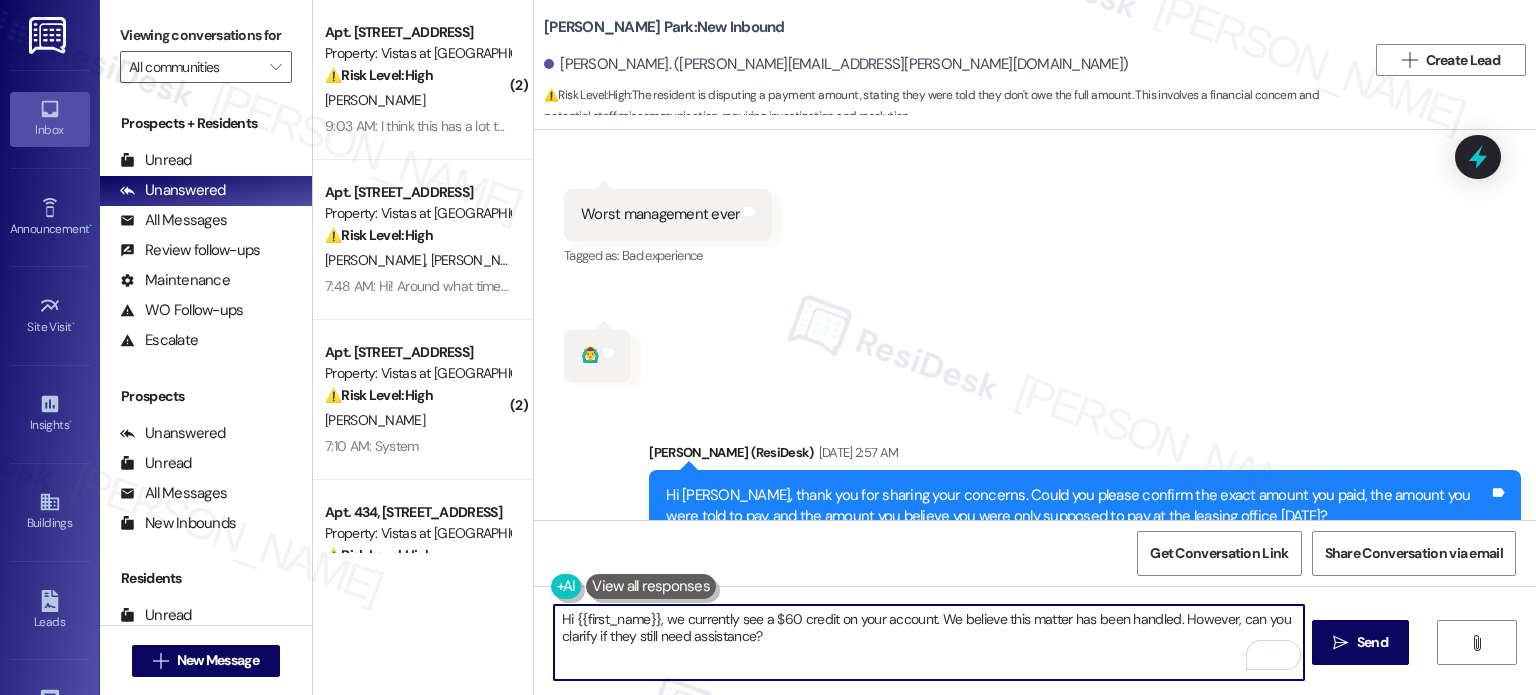 click on "Hi {{first_name}}, we currently see a $60 credit on your account. We believe this matter has been handled. However, can you clarify if they still need assistance?" at bounding box center [928, 642] 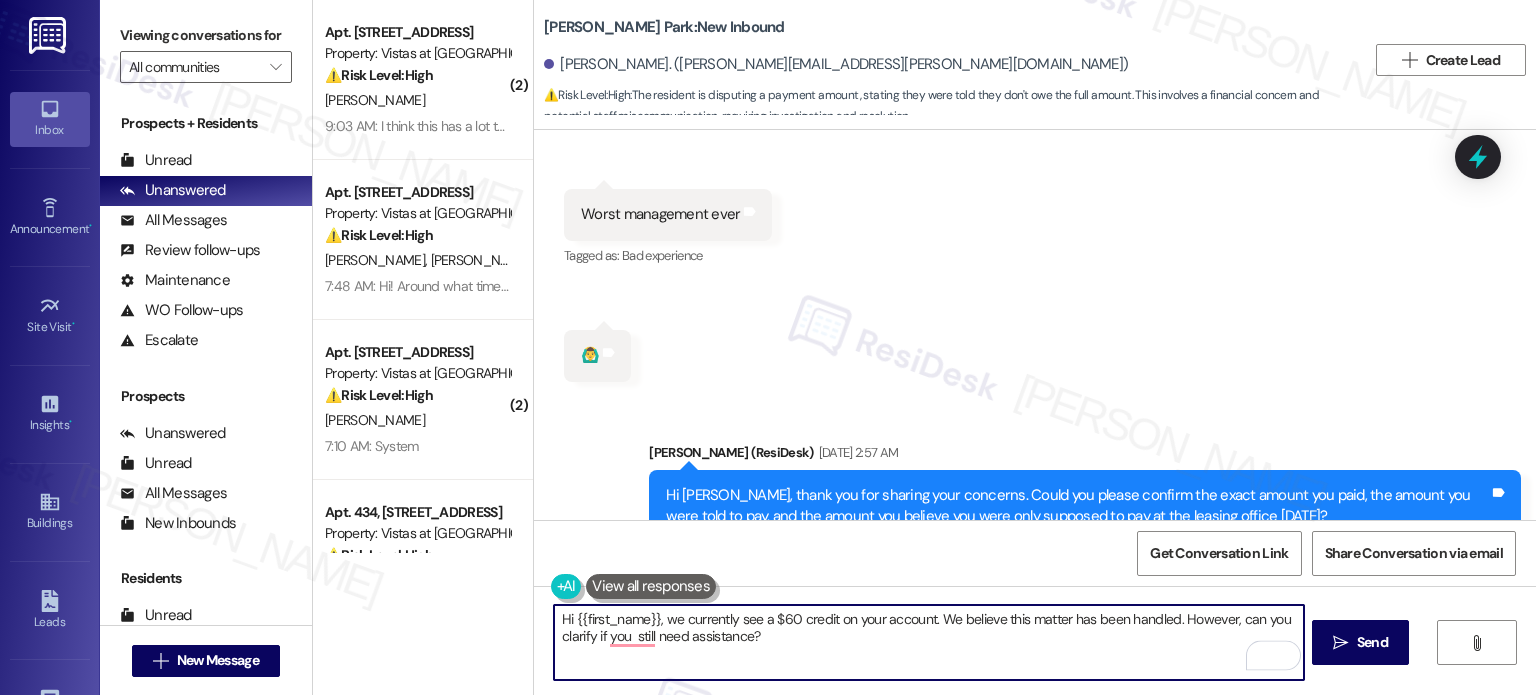 click on "Hi {{first_name}}, we currently see a $60 credit on your account. We believe this matter has been handled. However, can you clarify if you  still need assistance?" at bounding box center [928, 642] 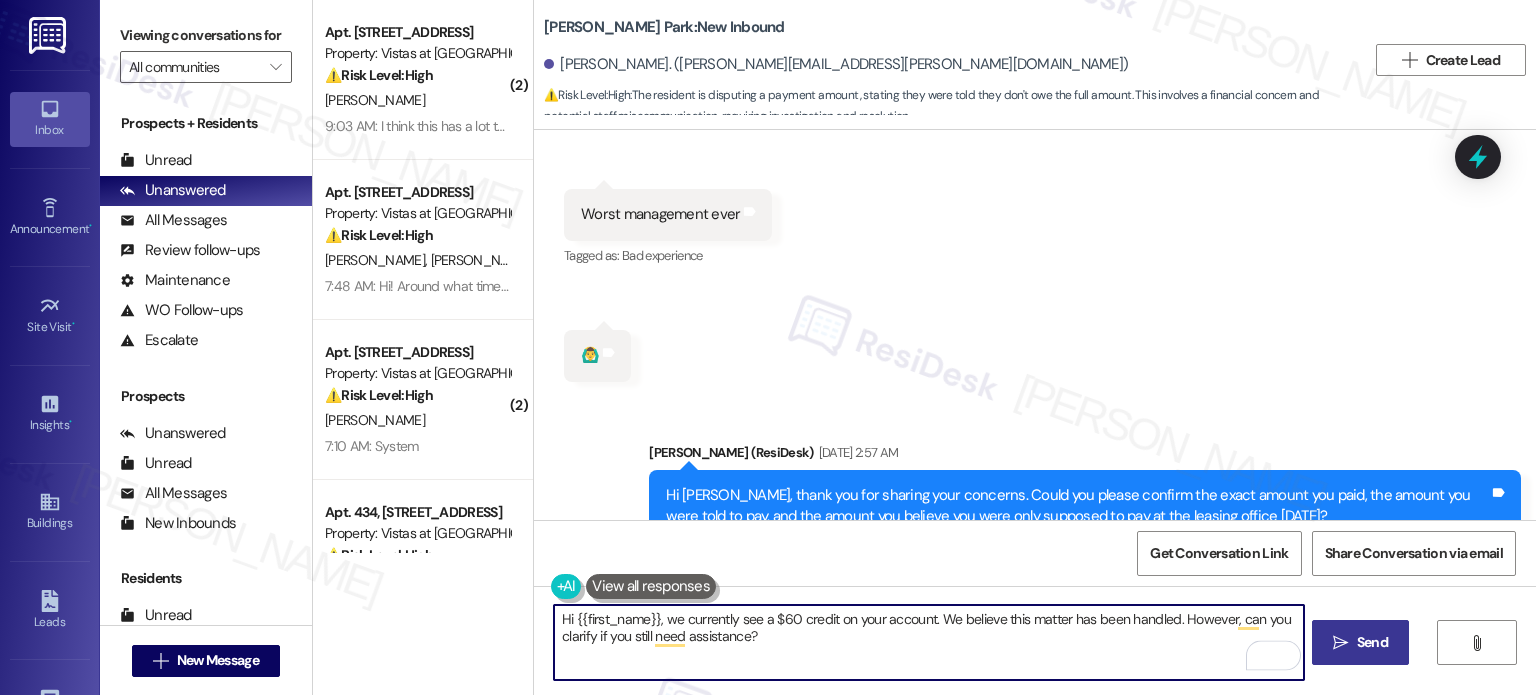 type on "Hi {{first_name}}, we currently see a $60 credit on your account. We believe this matter has been handled. However, can you clarify if you still need assistance?" 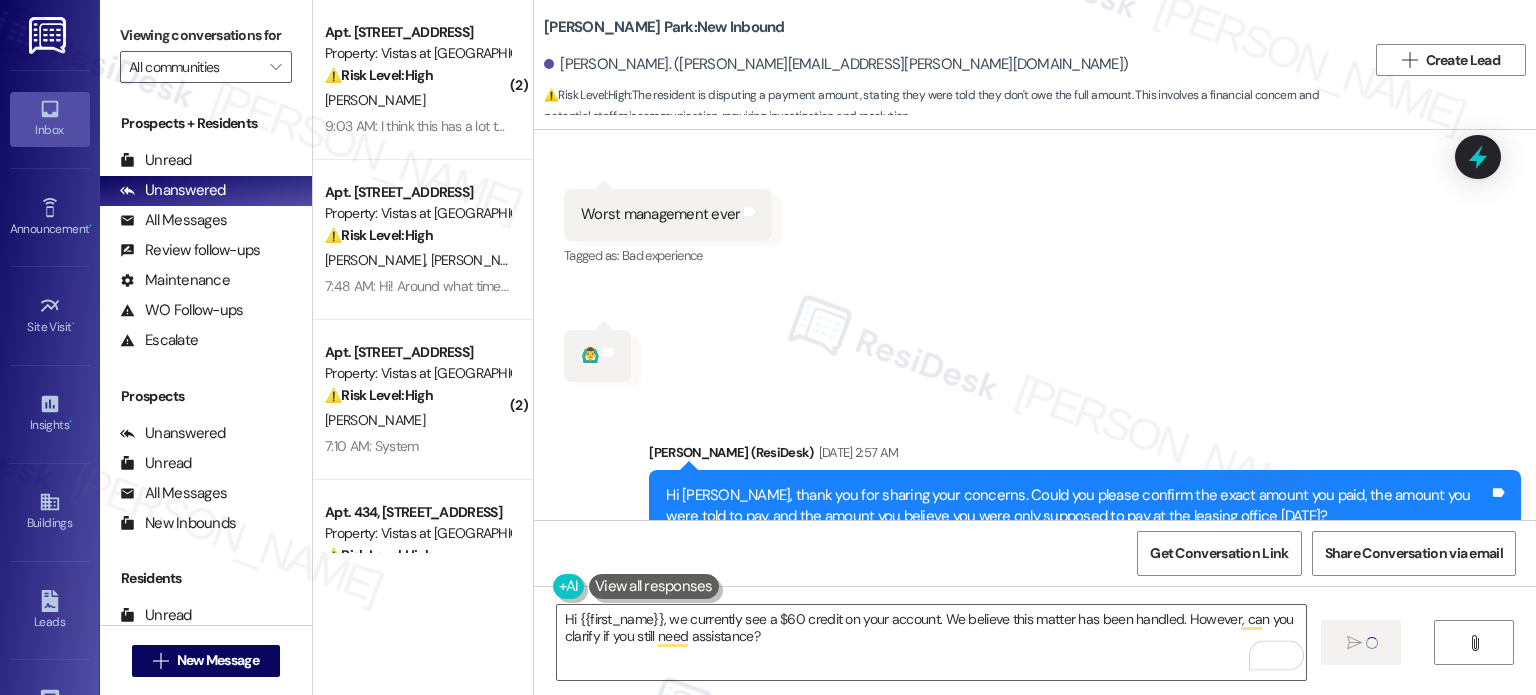 type 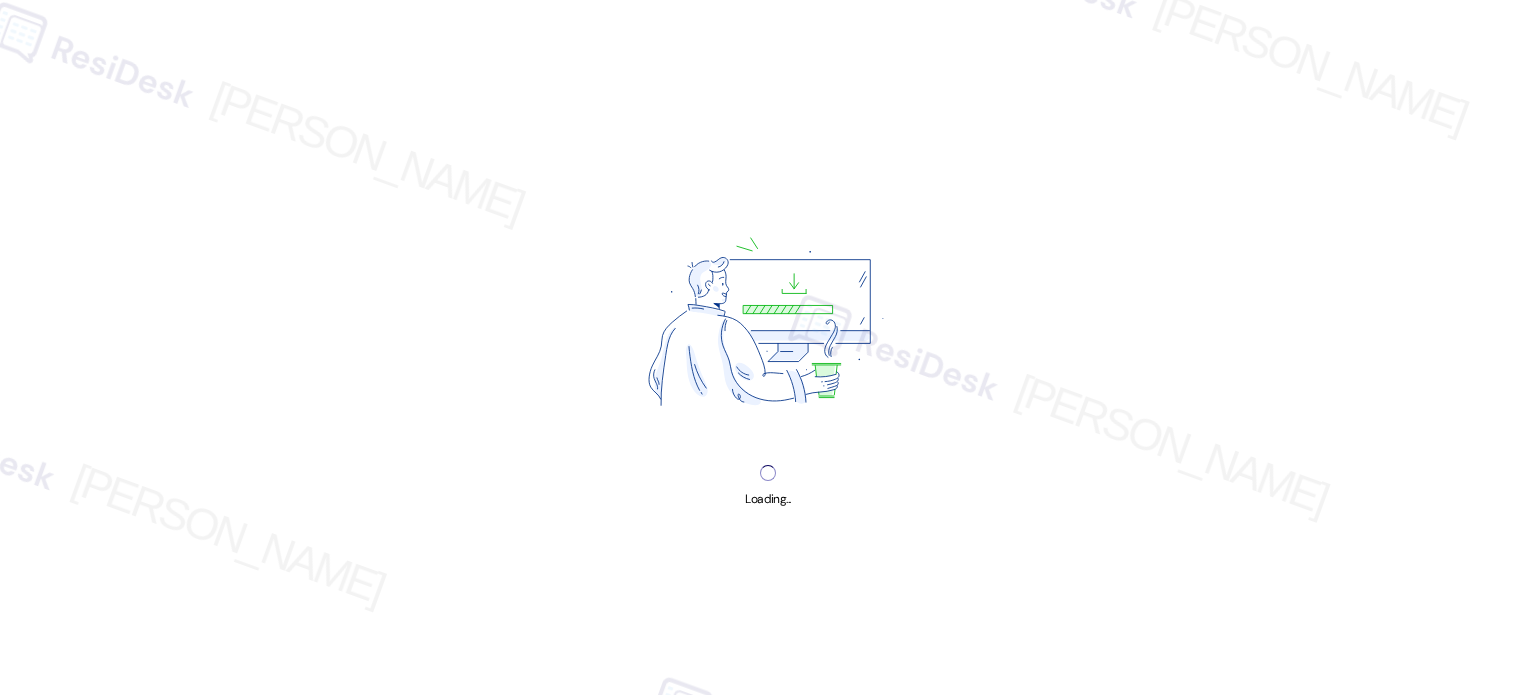 scroll, scrollTop: 0, scrollLeft: 0, axis: both 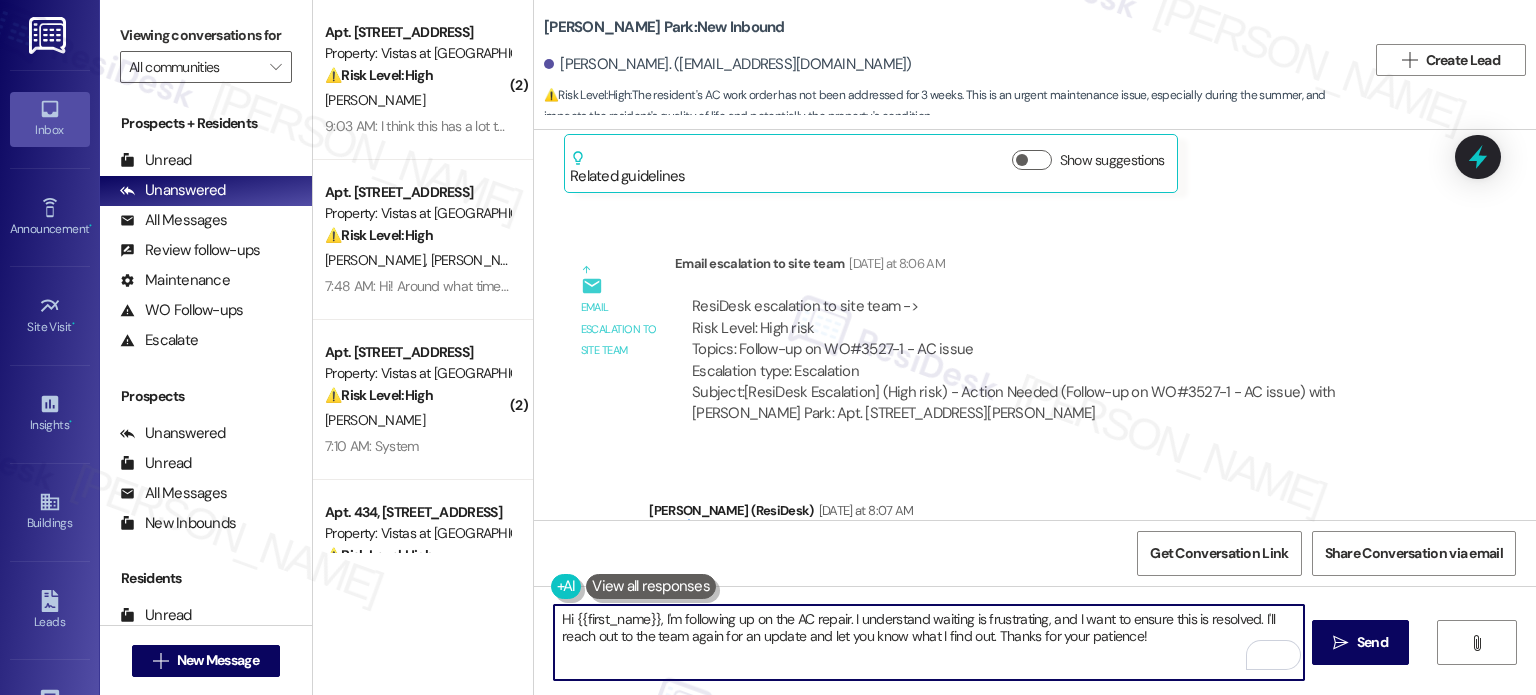 drag, startPoint x: 655, startPoint y: 616, endPoint x: 1236, endPoint y: 649, distance: 581.9364 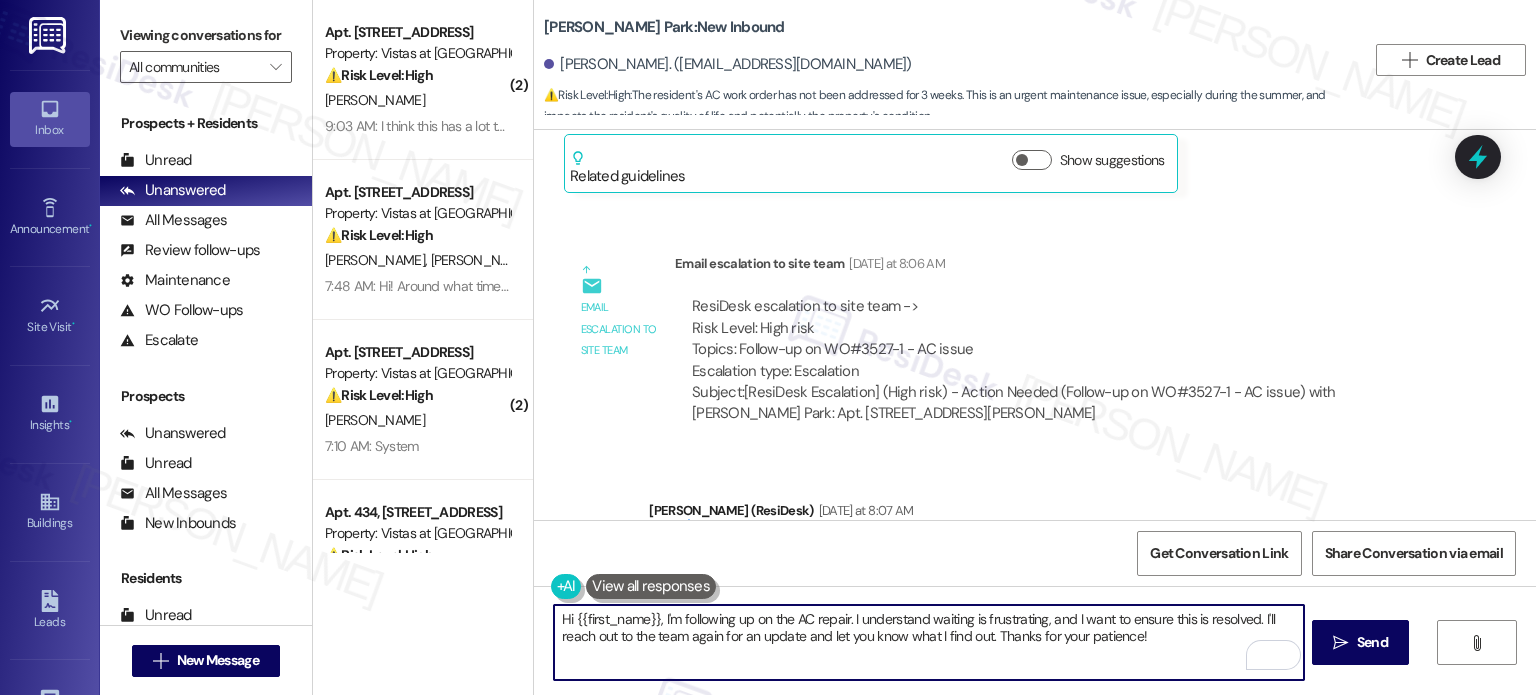 click on "Hi {{first_name}}, I'm following up on the AC repair. I understand waiting is frustrating, and I want to ensure this is resolved. I'll reach out to the team again for an update and let you know what I find out. Thanks for your patience!" at bounding box center [928, 642] 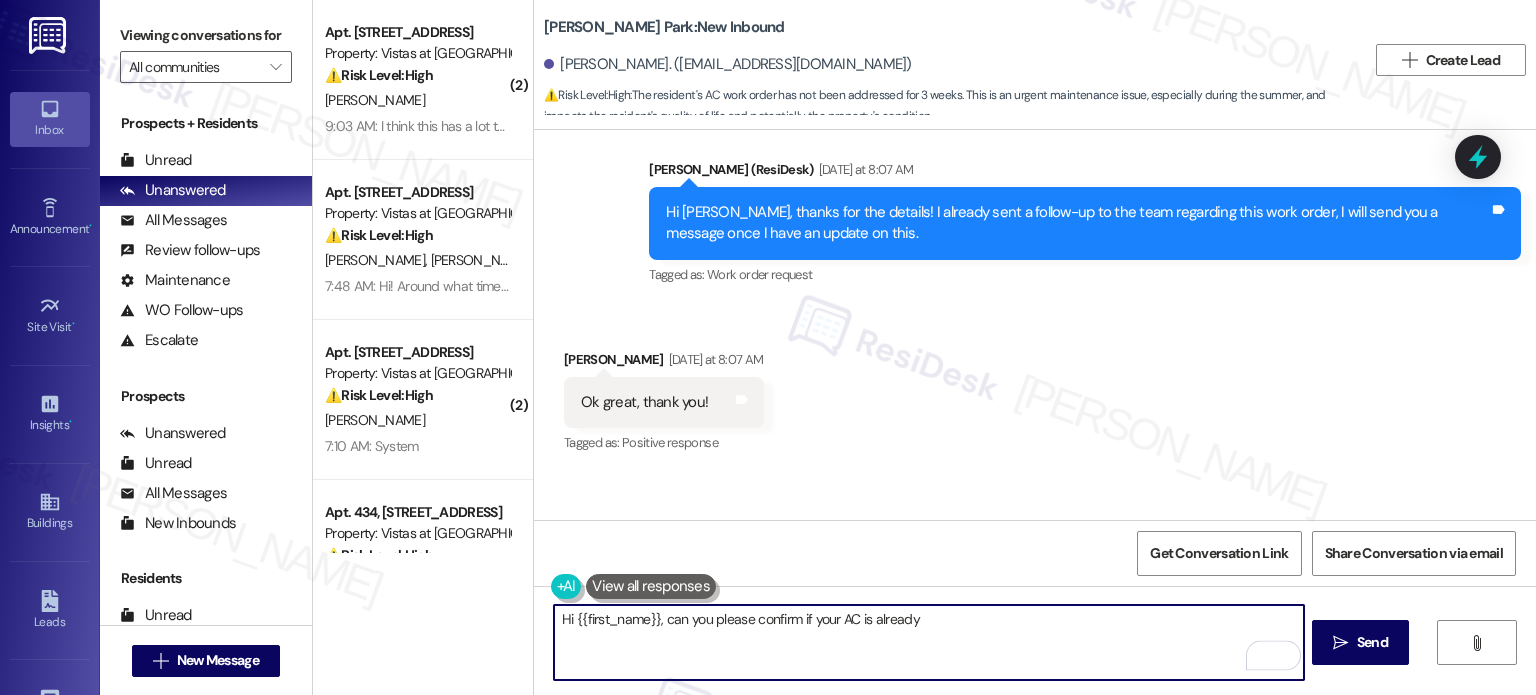 scroll, scrollTop: 6678, scrollLeft: 0, axis: vertical 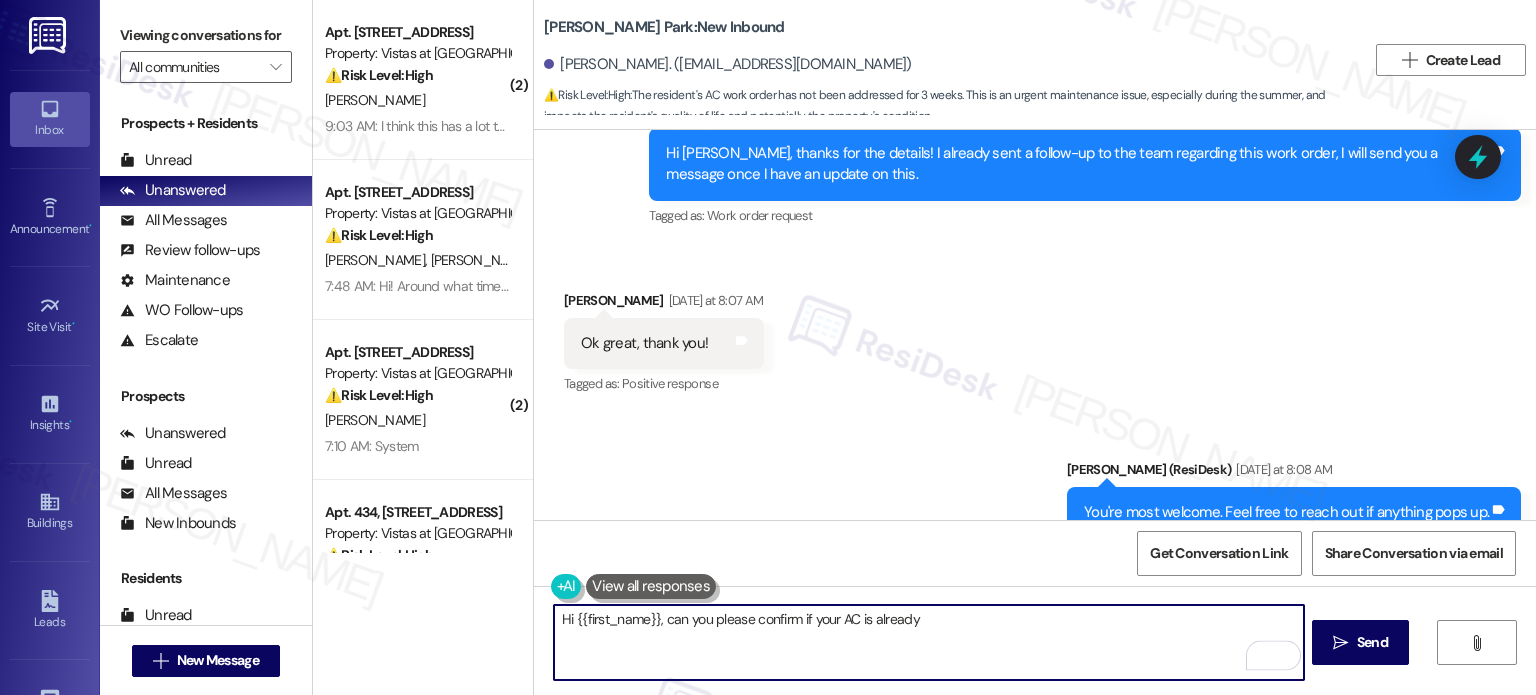 click on "Hi {{first_name}}, can you please confirm if your AC is already" at bounding box center (928, 642) 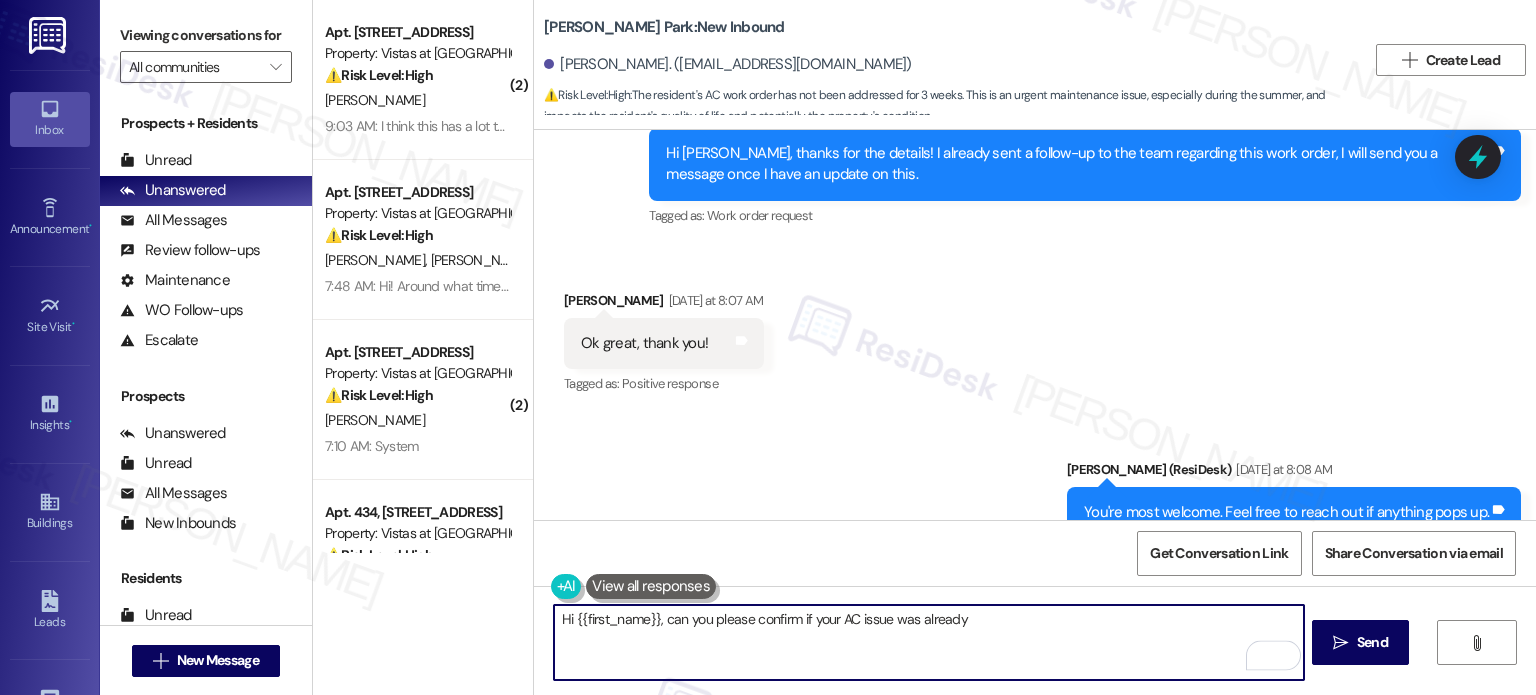 click on "Hi {{first_name}}, can you please confirm if your AC issue was already" at bounding box center (928, 642) 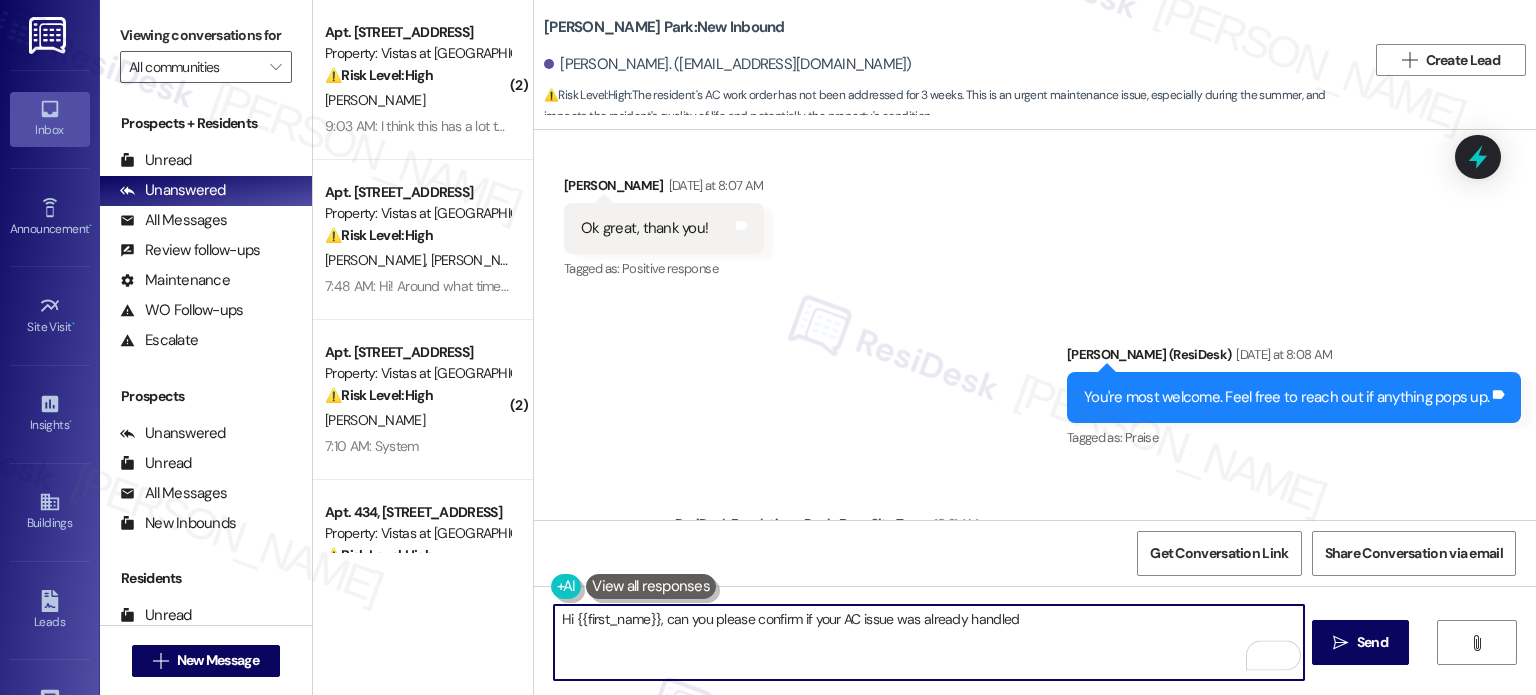 scroll, scrollTop: 6878, scrollLeft: 0, axis: vertical 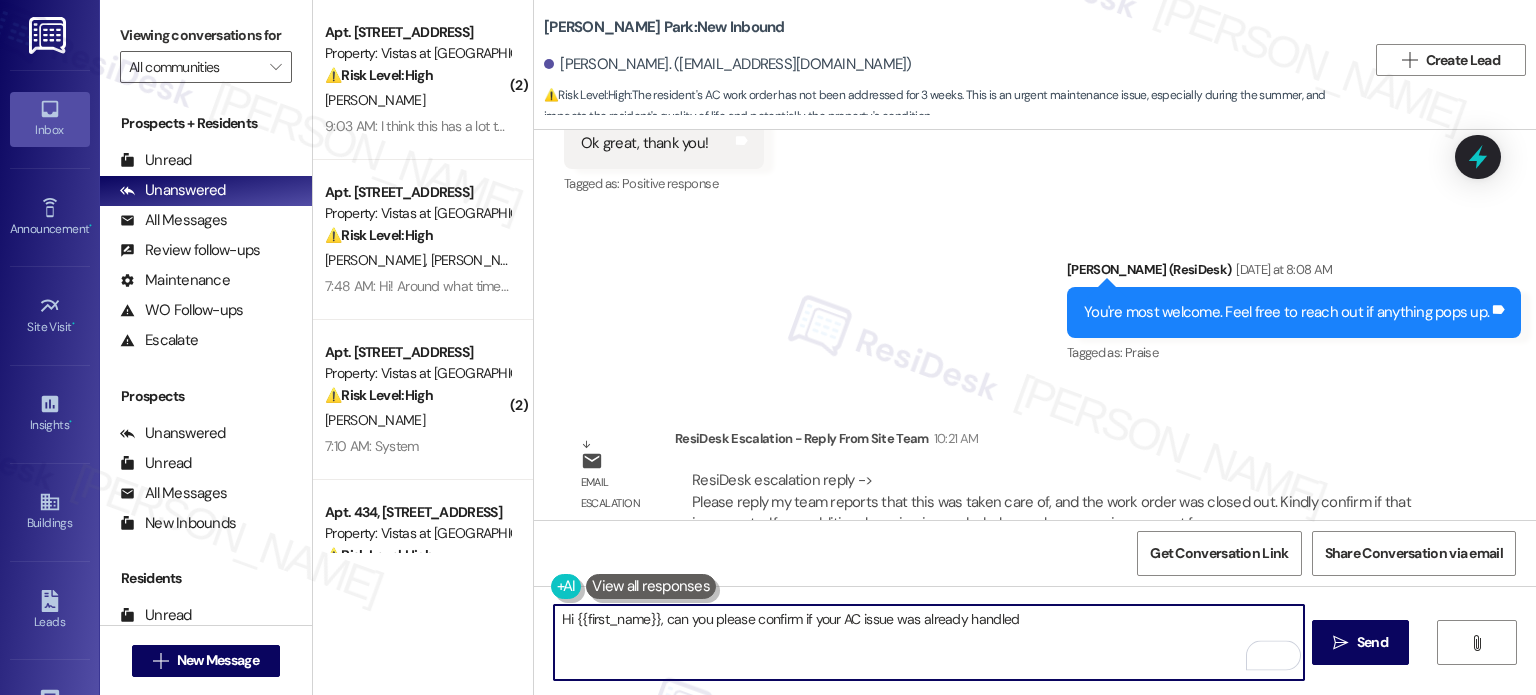 click on "Hi {{first_name}}, can you please confirm if your AC issue was already handled" at bounding box center (928, 642) 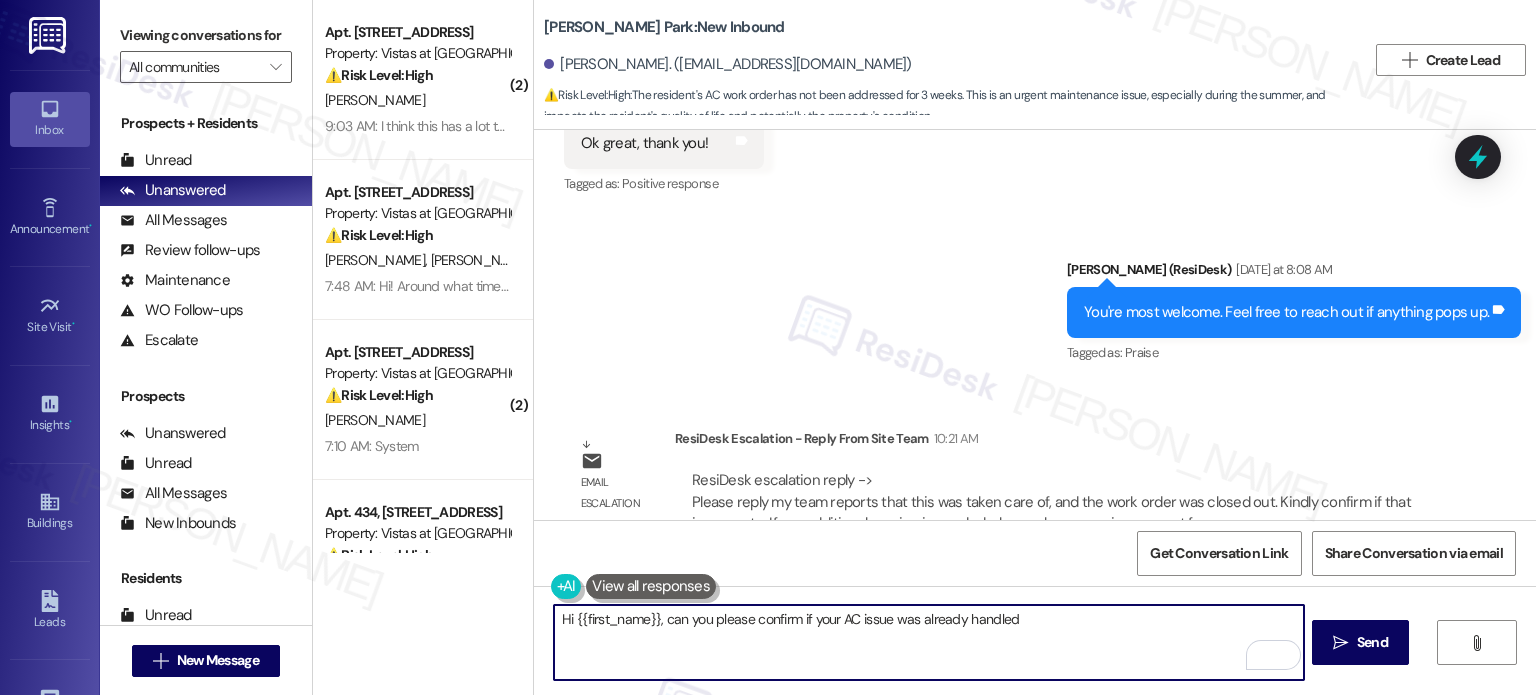 click on "Hi {{first_name}}, can you please confirm if your AC issue was already handled" at bounding box center [928, 642] 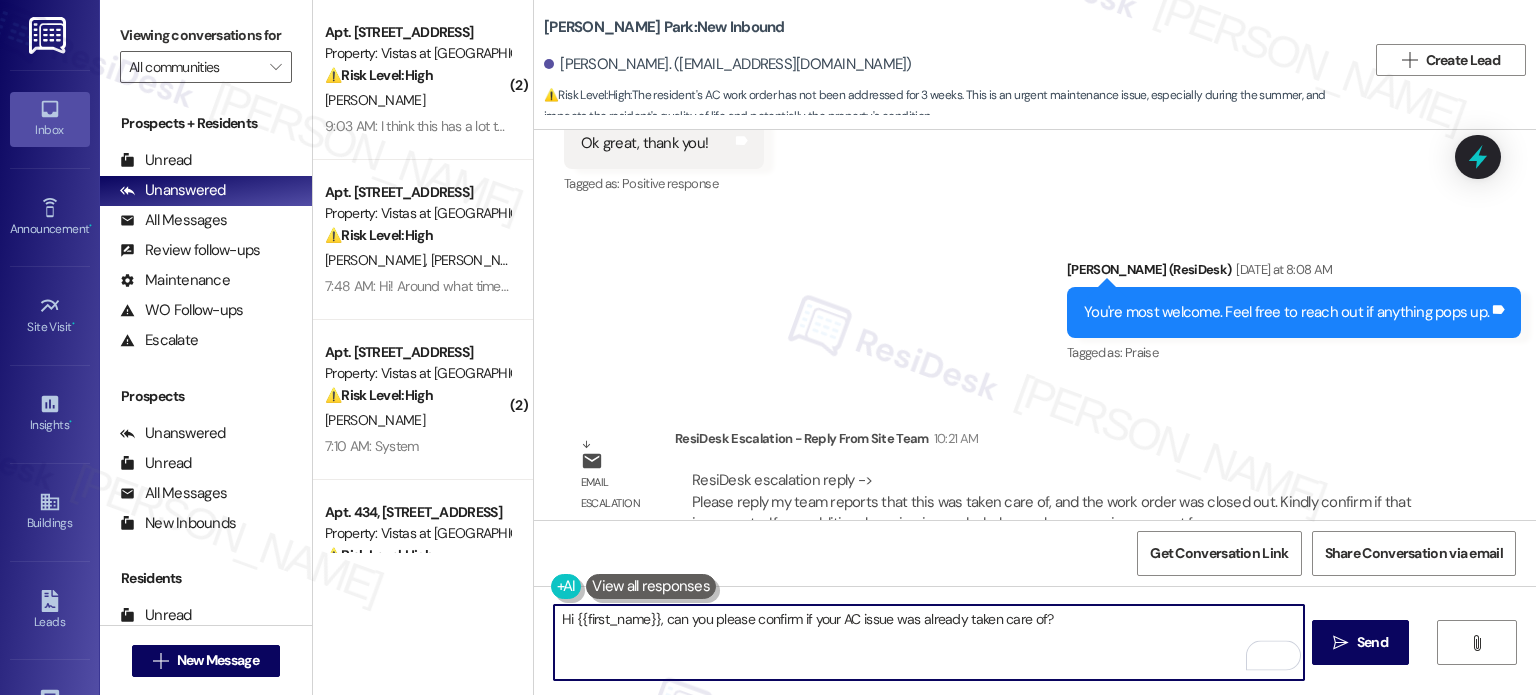 click on "Hi {{first_name}}, can you please confirm if your AC issue was already taken care of?" at bounding box center (928, 642) 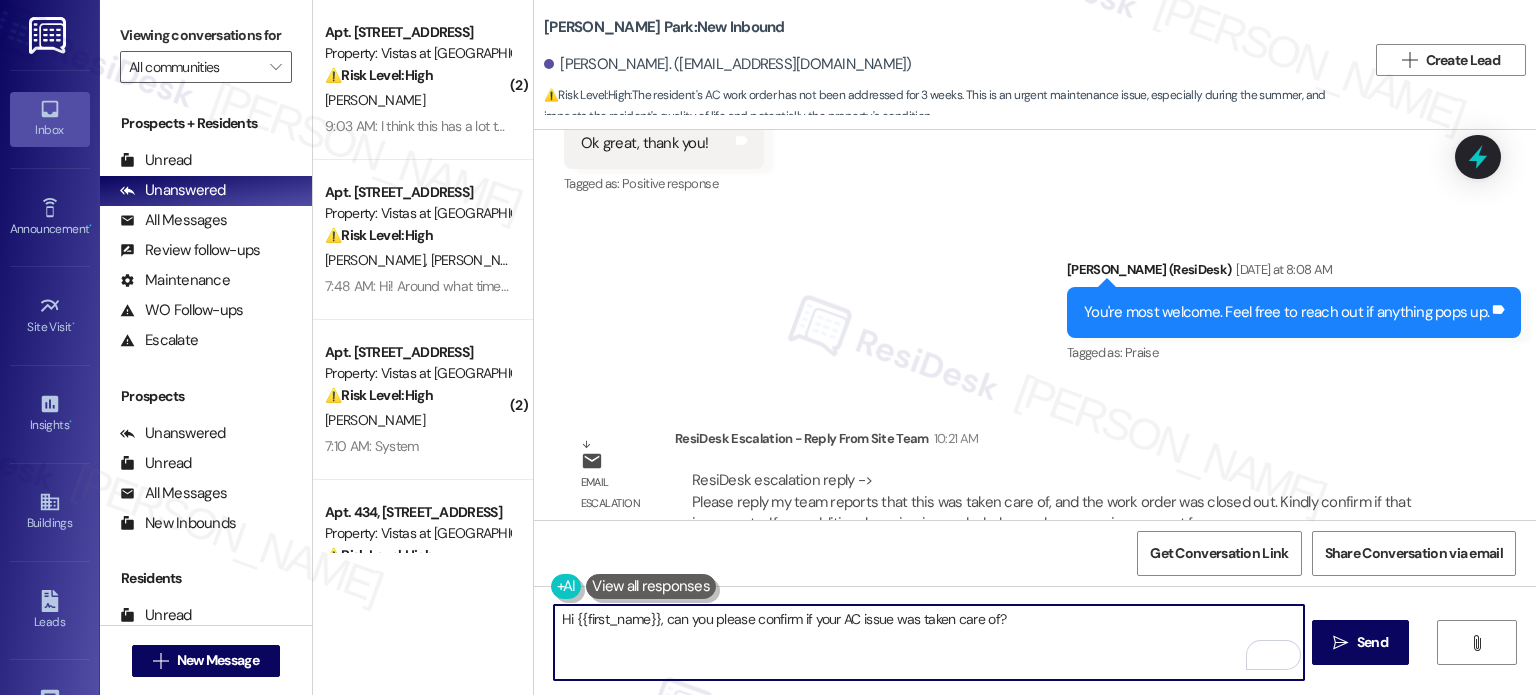 click on "Hi {{first_name}}, can you please confirm if your AC issue was taken care of?" at bounding box center (928, 642) 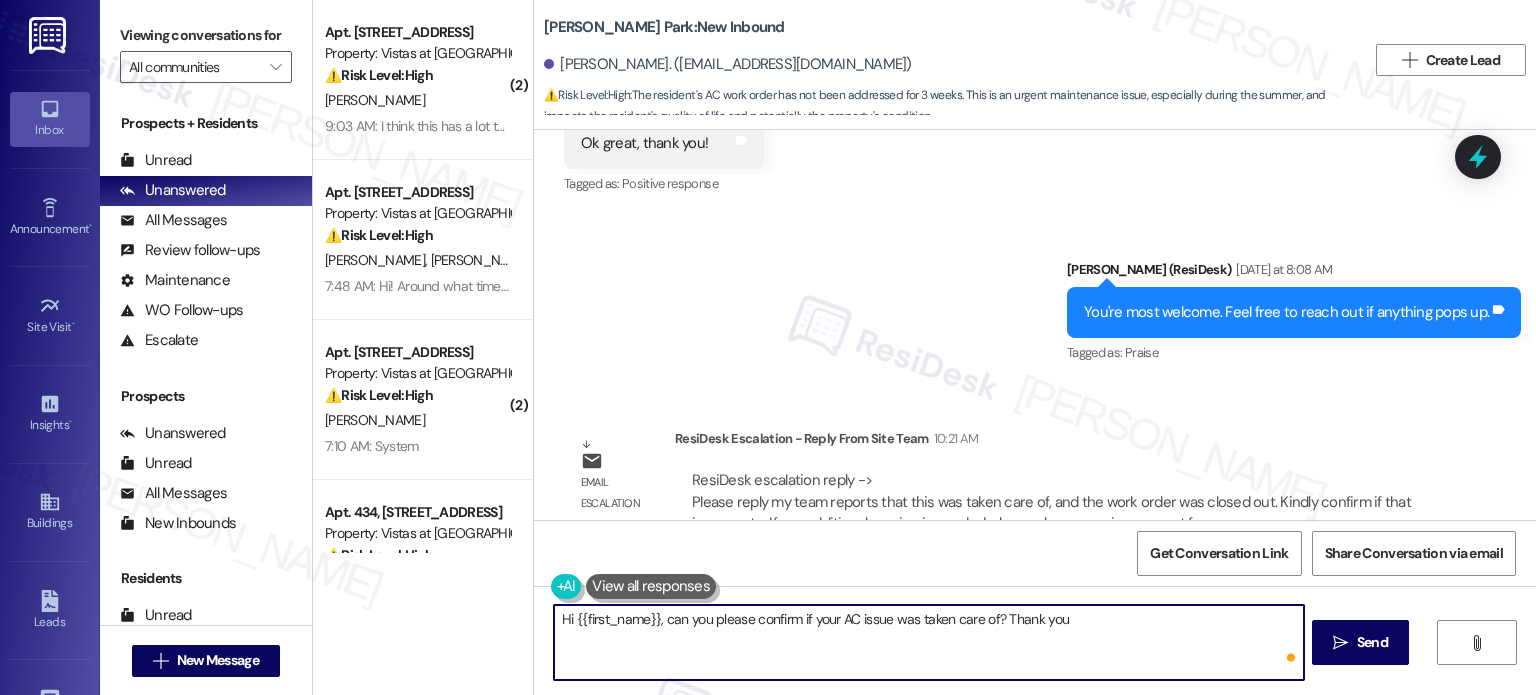 type on "Hi {{first_name}}, can you please confirm if your AC issue was taken care of? Thank you." 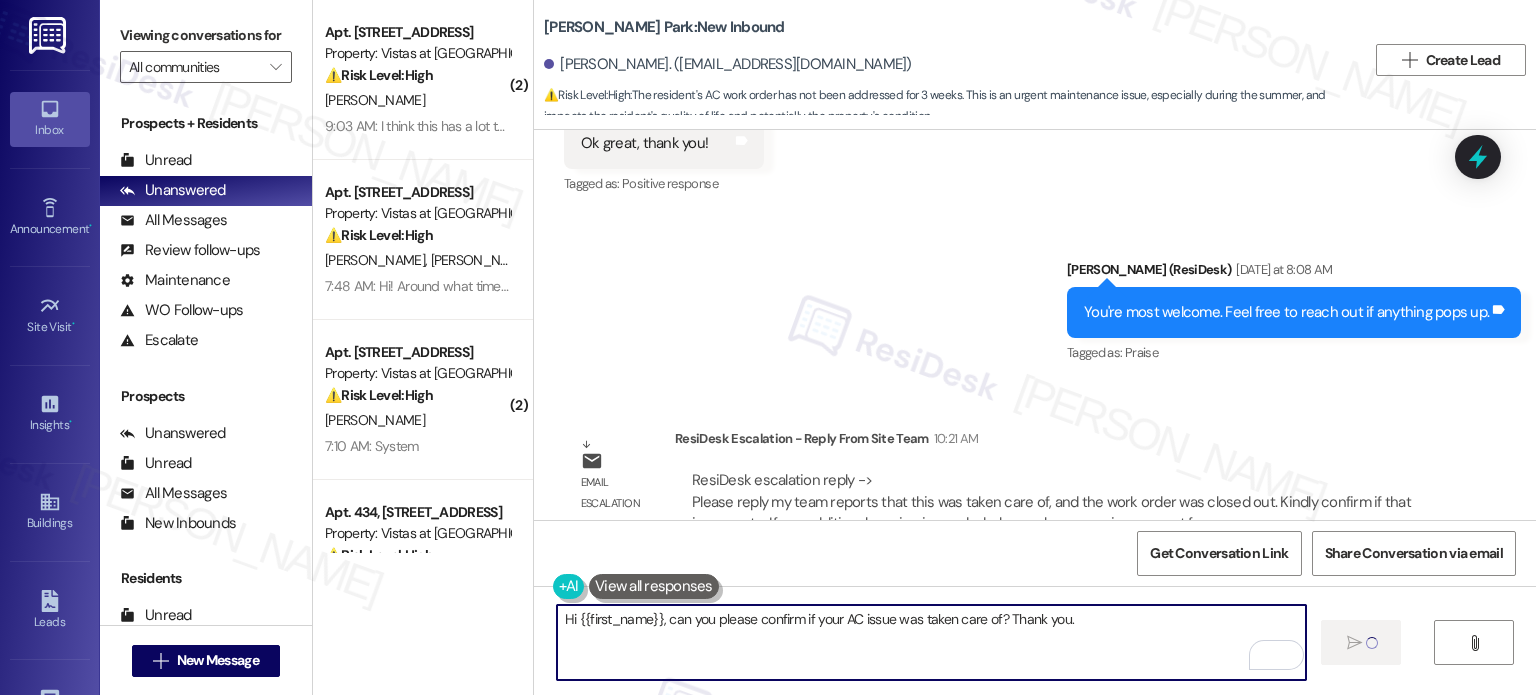 type 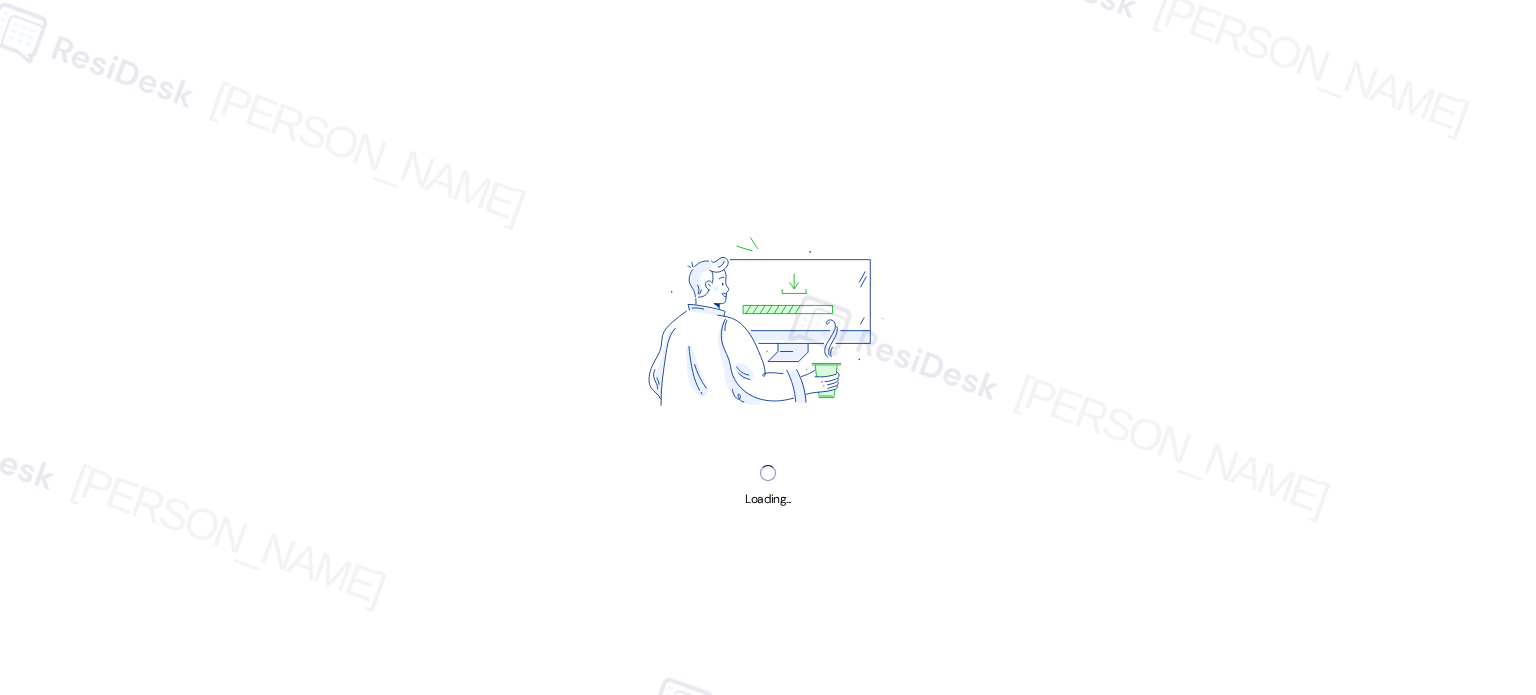 scroll, scrollTop: 0, scrollLeft: 0, axis: both 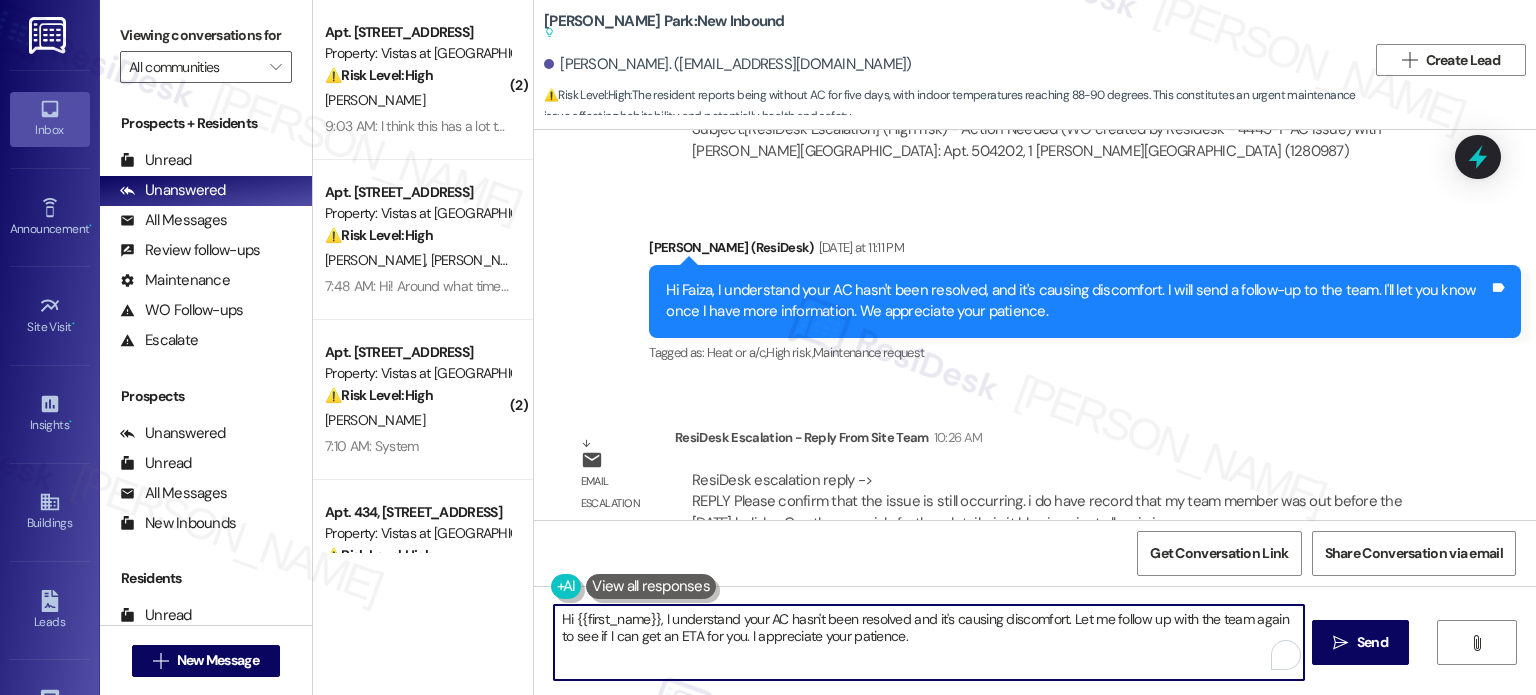 drag, startPoint x: 655, startPoint y: 618, endPoint x: 956, endPoint y: 647, distance: 302.39377 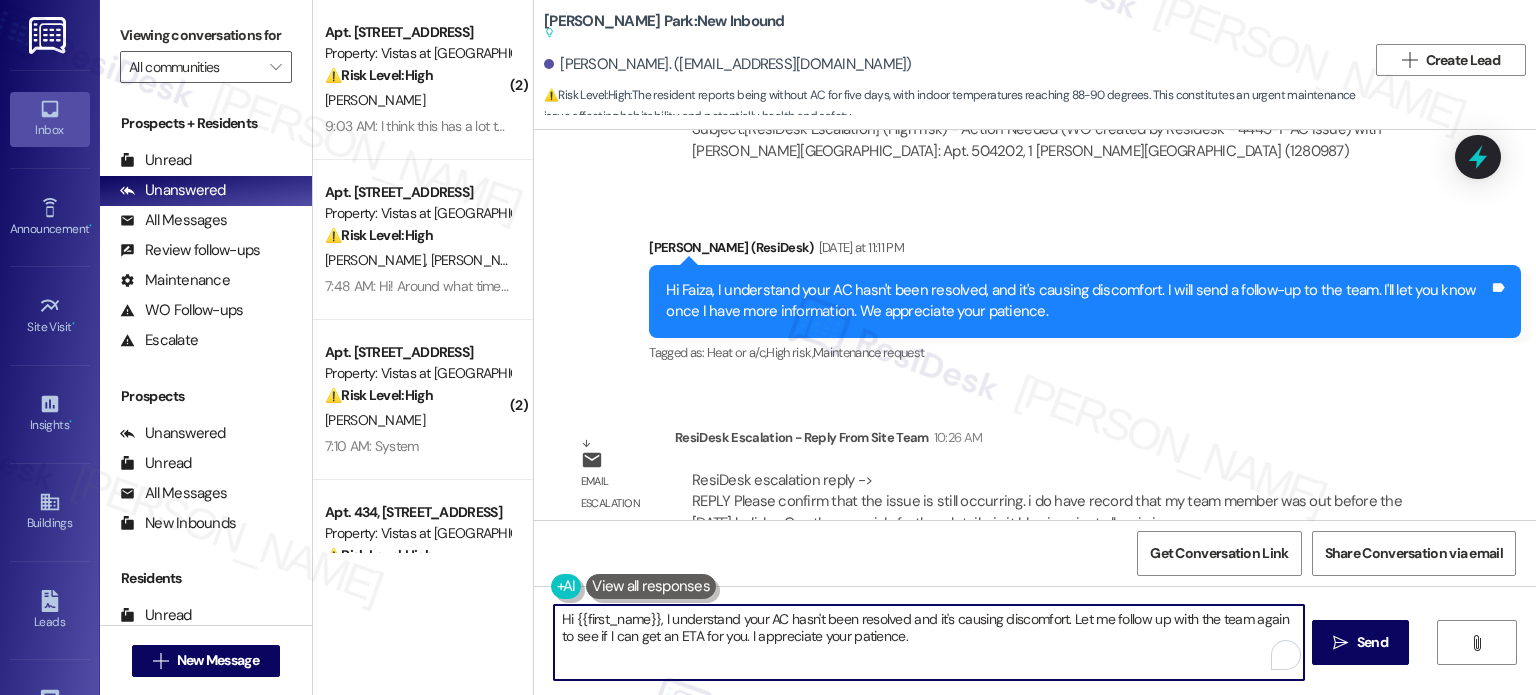 click on "Hi {{first_name}}, I understand your AC hasn't been resolved and it's causing discomfort. Let me follow up with the team again to see if I can get an ETA for you. I appreciate your patience." at bounding box center (928, 642) 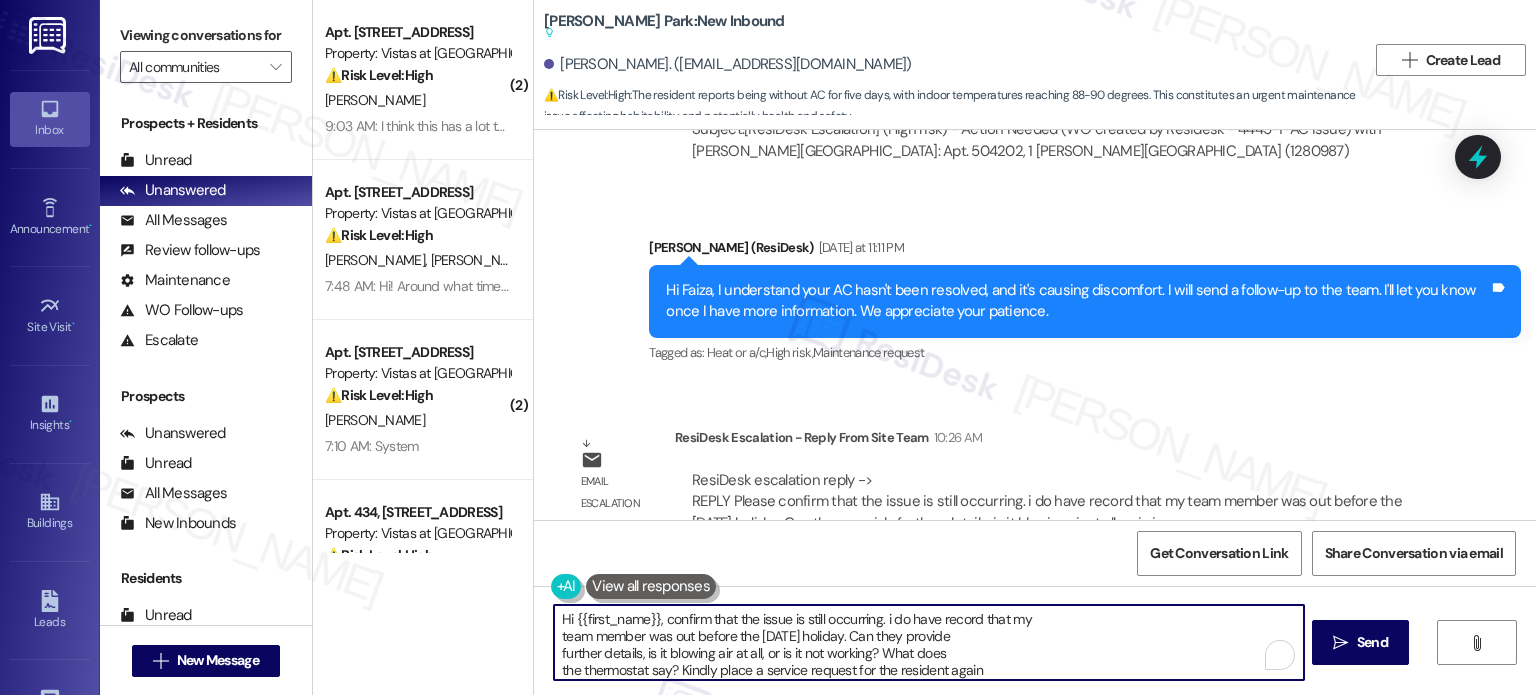 scroll, scrollTop: 33, scrollLeft: 0, axis: vertical 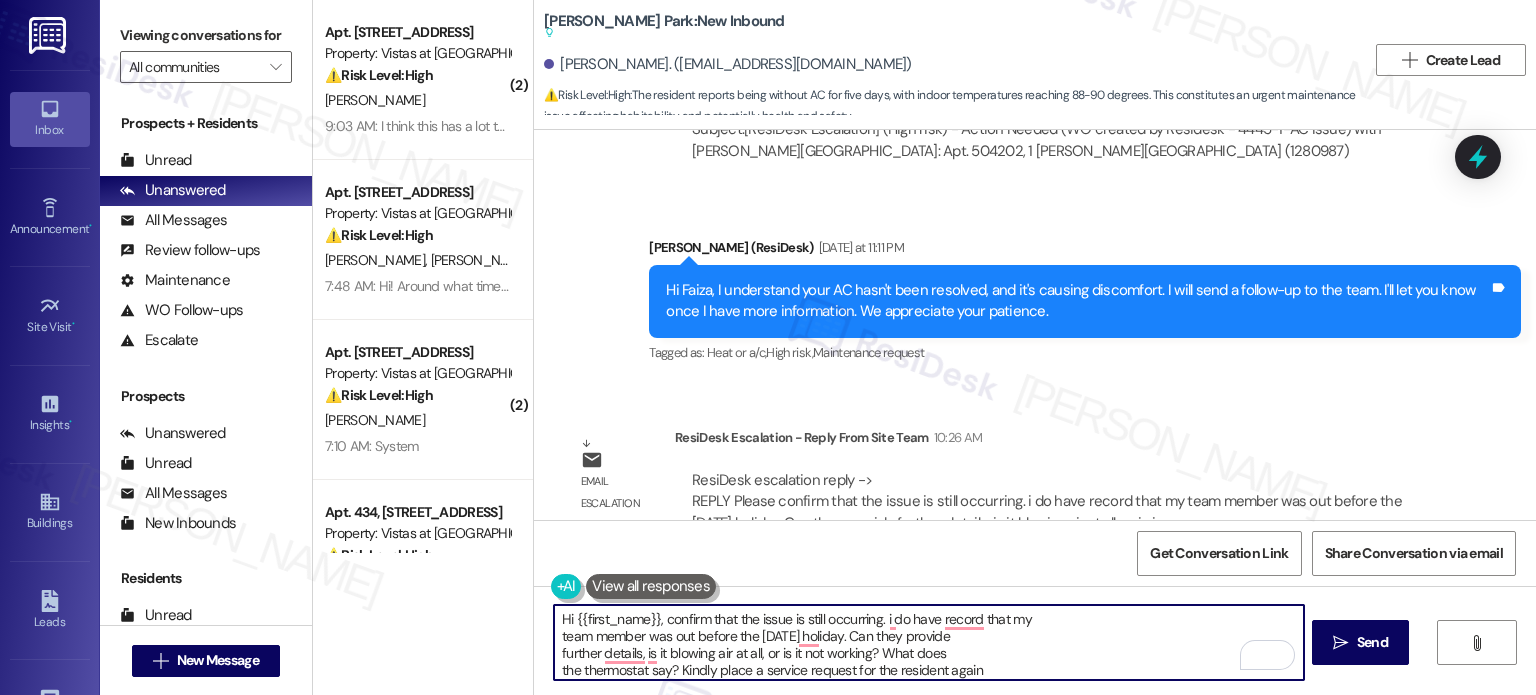 click on "Hi {{first_name}}, confirm that the issue is still occurring. i do have record that my
team member was out before the [DATE] holiday. Can they provide
further details, is it blowing air at all, or is it not working? What does
the thermostat say? Kindly place a service request for the resident again
as I do not see one open currently. Please also confirm if they have a
temporary window AC." at bounding box center (928, 642) 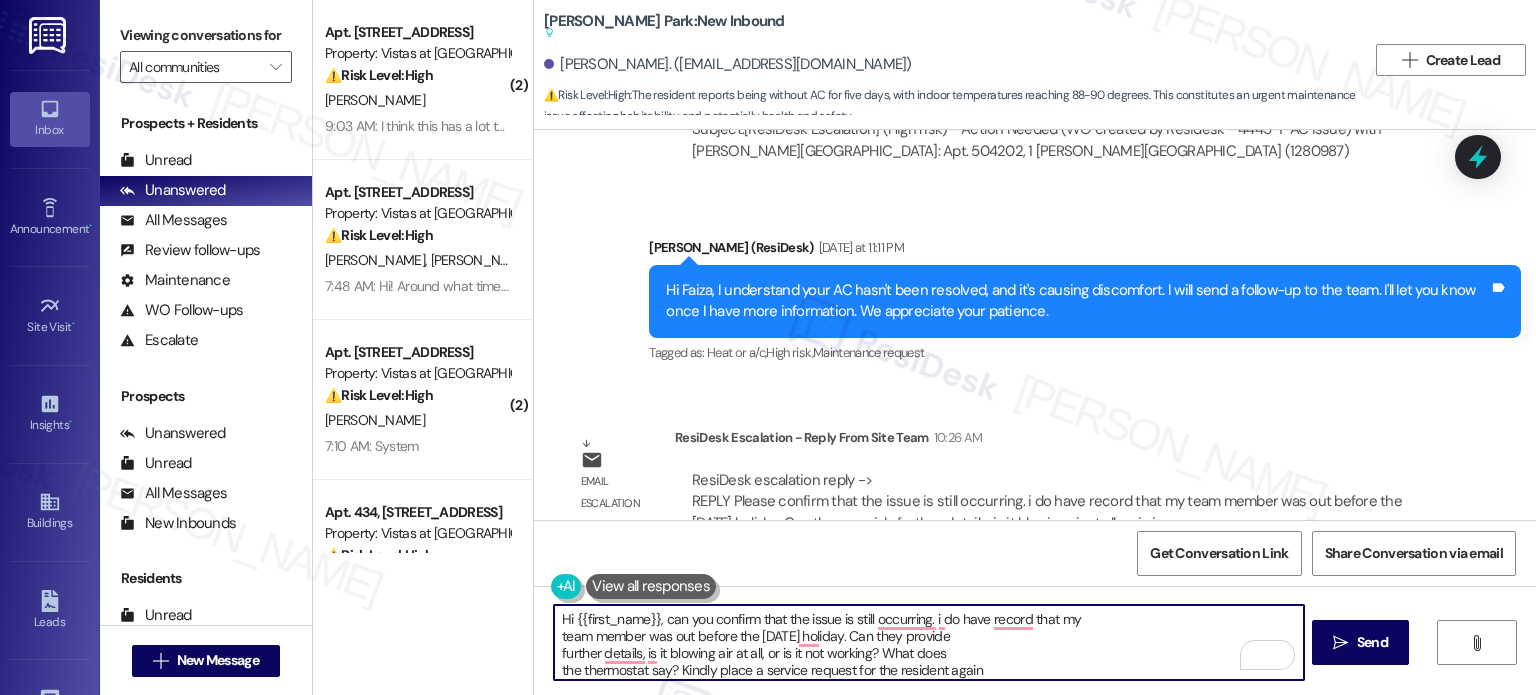 click on "Hi {{first_name}}, can you confirm that the issue is still occurring. i do have record that my
team member was out before the [DATE] holiday. Can they provide
further details, is it blowing air at all, or is it not working? What does
the thermostat say? Kindly place a service request for the resident again
as I do not see one open currently. Please also confirm if they have a
temporary window AC." at bounding box center (928, 642) 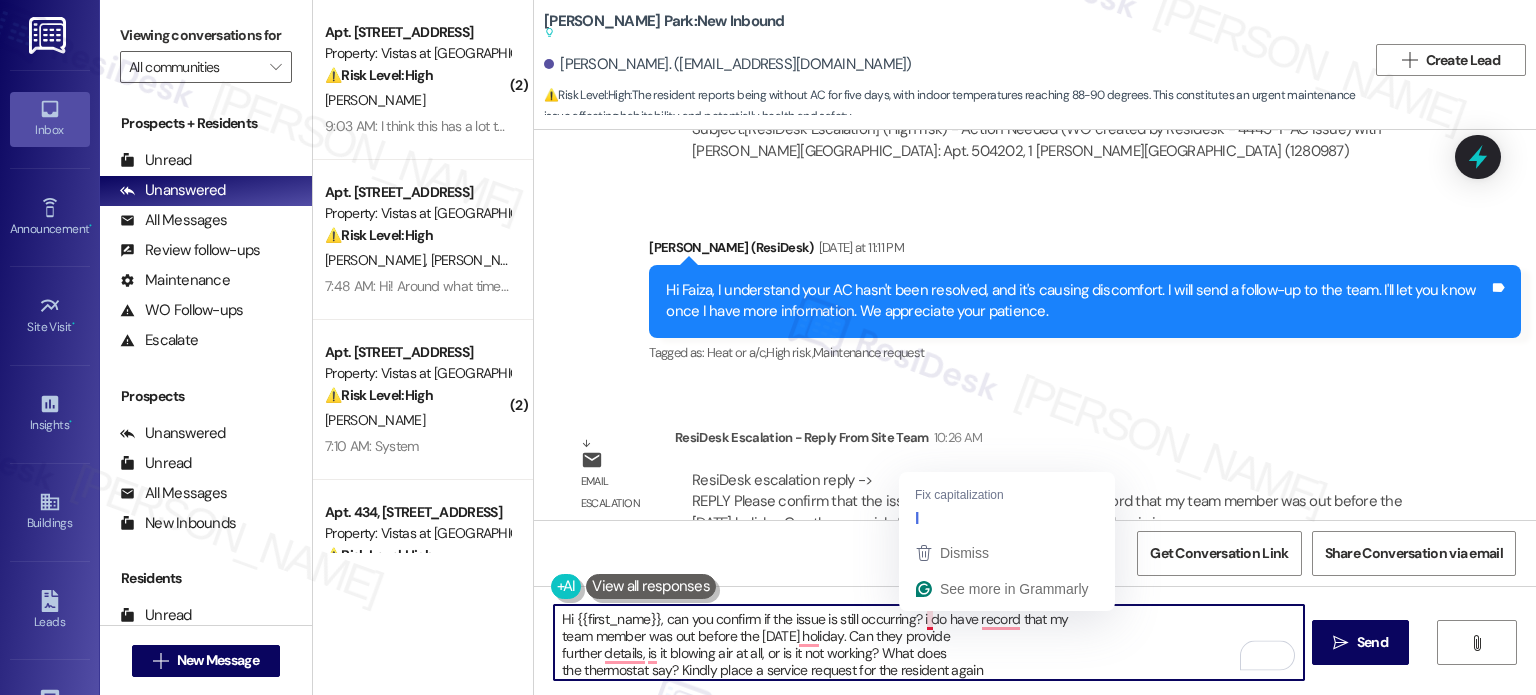 click on "Hi {{first_name}}, can you confirm if the issue is still occurring? i do have record that my
team member was out before the [DATE] holiday. Can they provide
further details, is it blowing air at all, or is it not working? What does
the thermostat say? Kindly place a service request for the resident again
as I do not see one open currently. Please also confirm if they have a
temporary window AC." at bounding box center [928, 642] 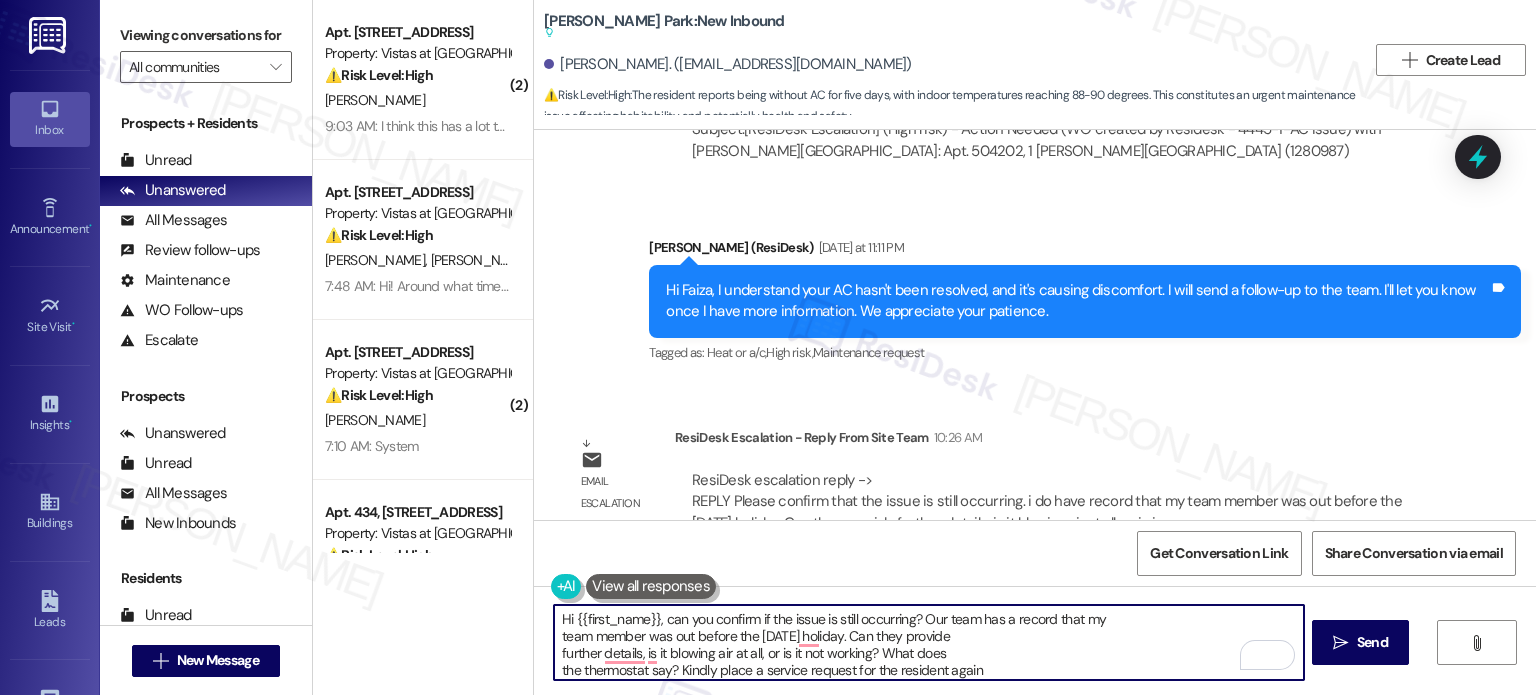 click on "Hi {{first_name}}, can you confirm if the issue is still occurring? Our team has a record that my
team member was out before the [DATE] holiday. Can they provide
further details, is it blowing air at all, or is it not working? What does
the thermostat say? Kindly place a service request for the resident again
as I do not see one open currently. Please also confirm if they have a
temporary window AC." at bounding box center (928, 642) 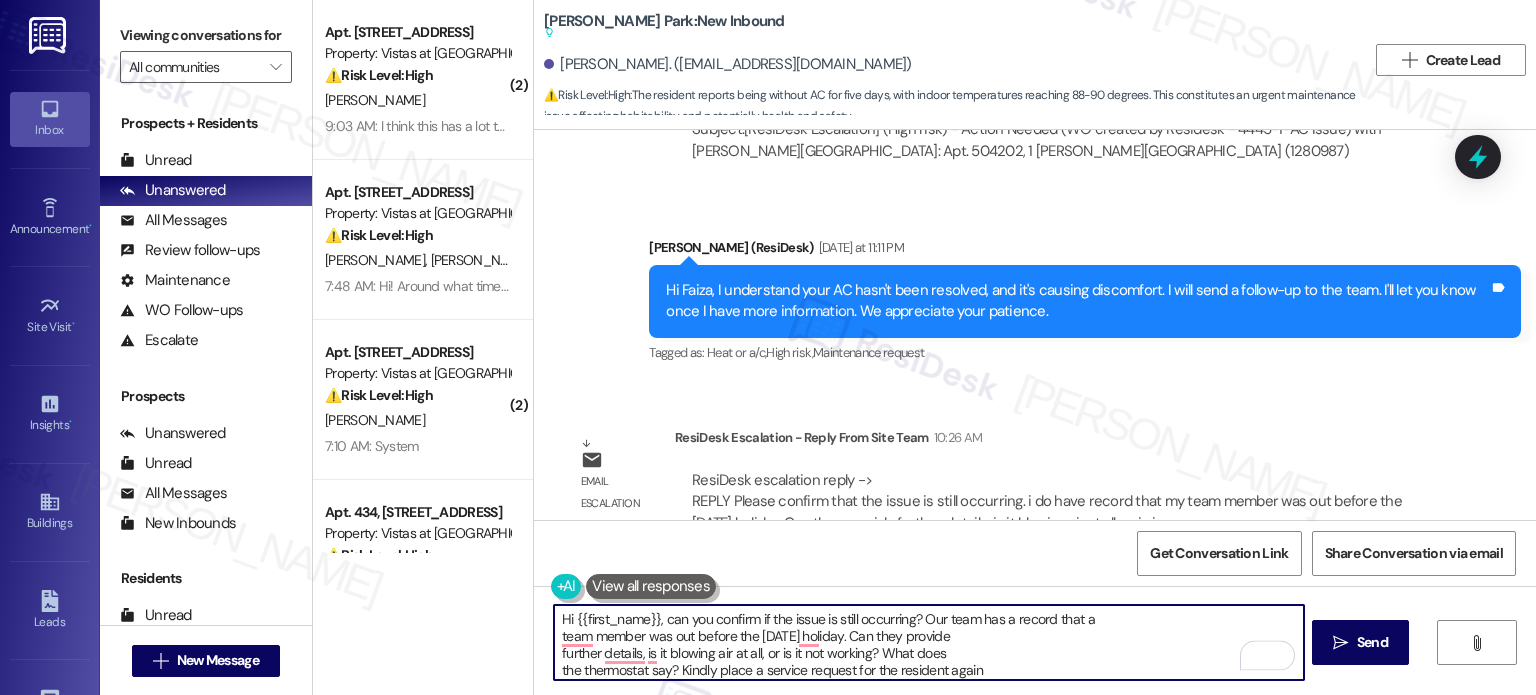 click on "Hi {{first_name}}, can you confirm if the issue is still occurring? Our team has a record that a
team member was out before the [DATE] holiday. Can they provide
further details, is it blowing air at all, or is it not working? What does
the thermostat say? Kindly place a service request for the resident again
as I do not see one open currently. Please also confirm if they have a
temporary window AC." at bounding box center (928, 642) 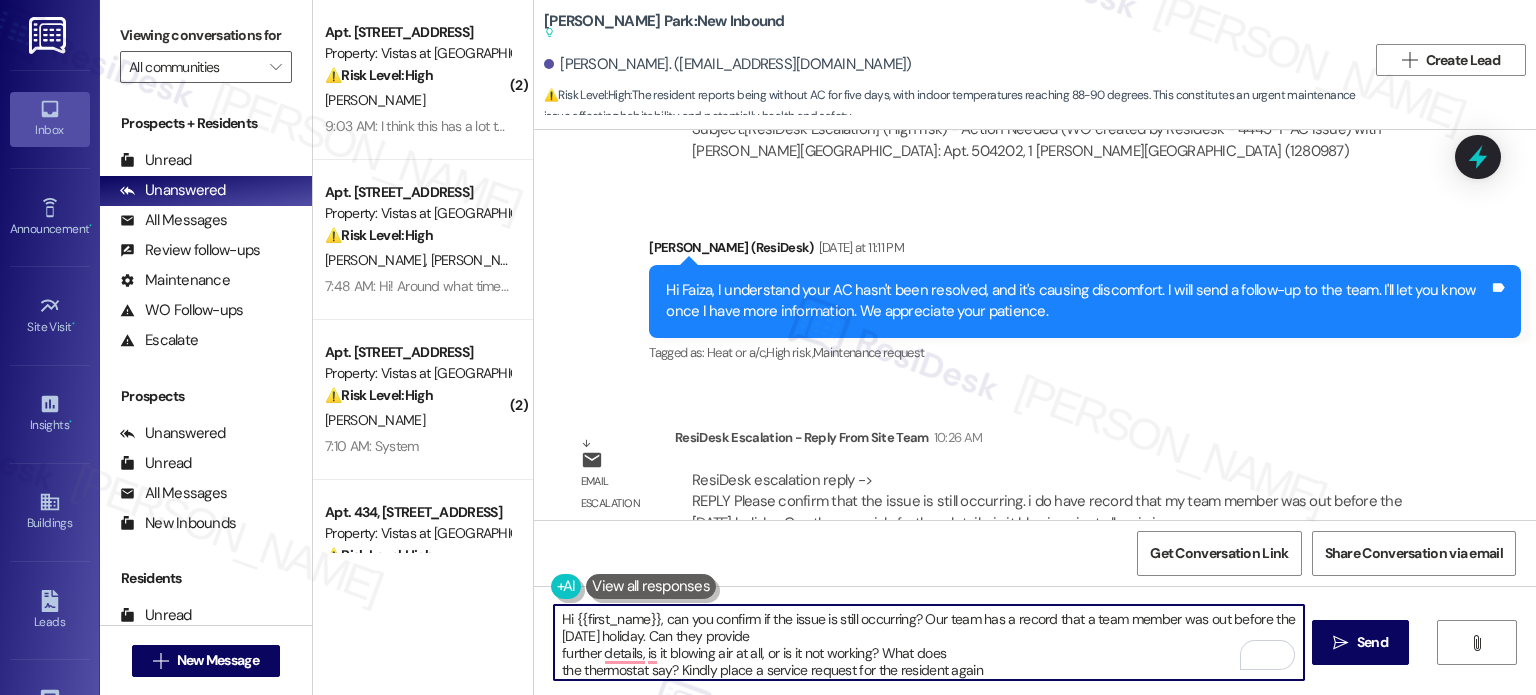 drag, startPoint x: 547, startPoint y: 652, endPoint x: 545, endPoint y: 693, distance: 41.04875 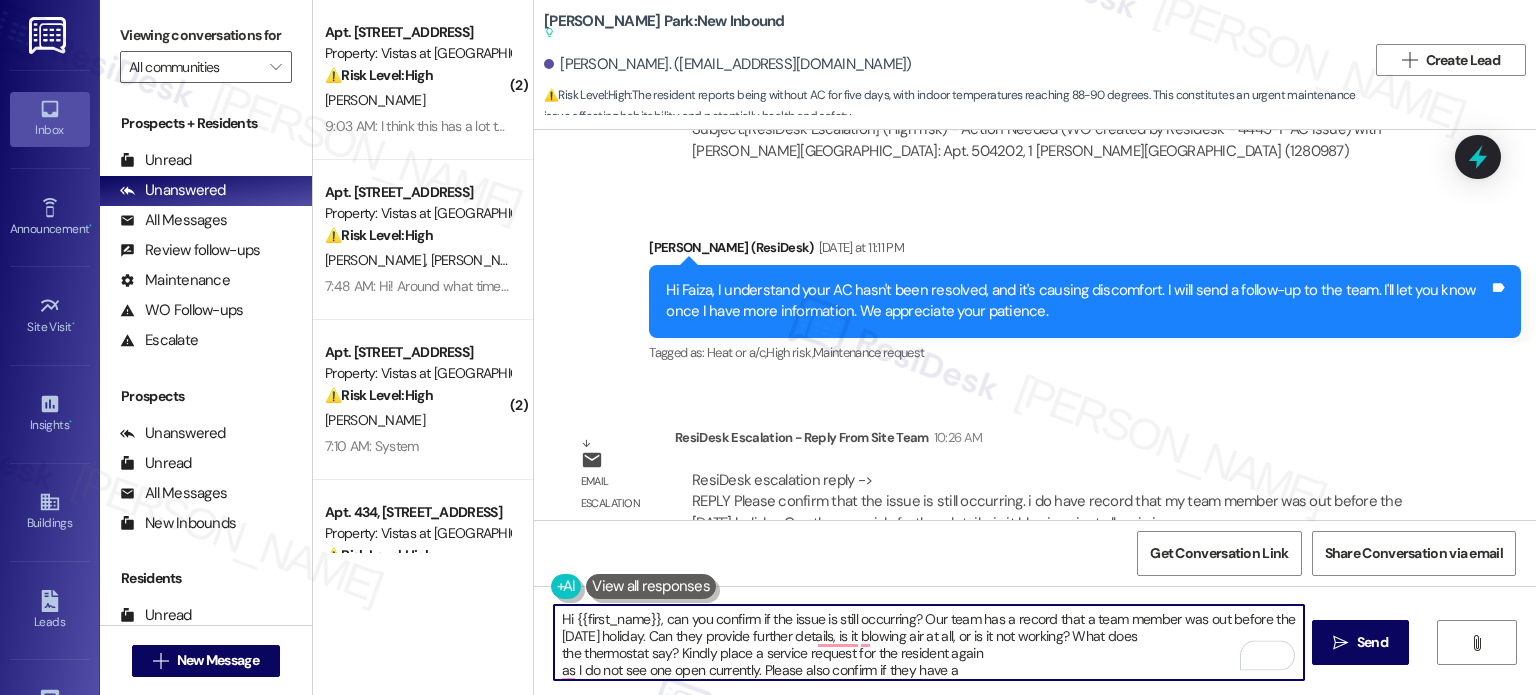 click on "Hi {{first_name}}, can you confirm if the issue is still occurring? Our team has a record that a team member was out before the [DATE] holiday. Can they provide further details, is it blowing air at all, or is it not working? What does
the thermostat say? Kindly place a service request for the resident again
as I do not see one open currently. Please also confirm if they have a
temporary window AC." at bounding box center [928, 642] 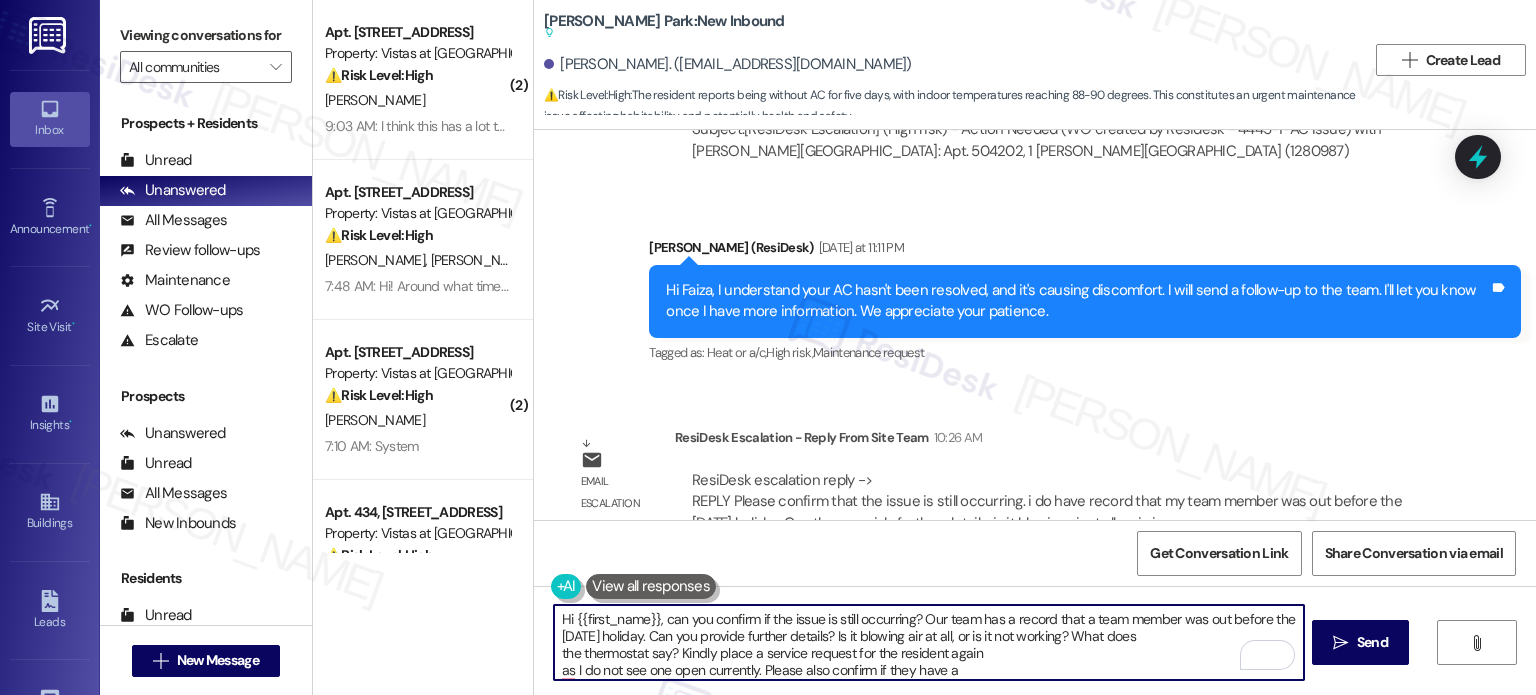 click on "Hi {{first_name}}, can you confirm if the issue is still occurring? Our team has a record that a team member was out before the [DATE] holiday. Can you provide further details? Is it blowing air at all, or is it not working? What does
the thermostat say? Kindly place a service request for the resident again
as I do not see one open currently. Please also confirm if they have a
temporary window AC." at bounding box center [928, 642] 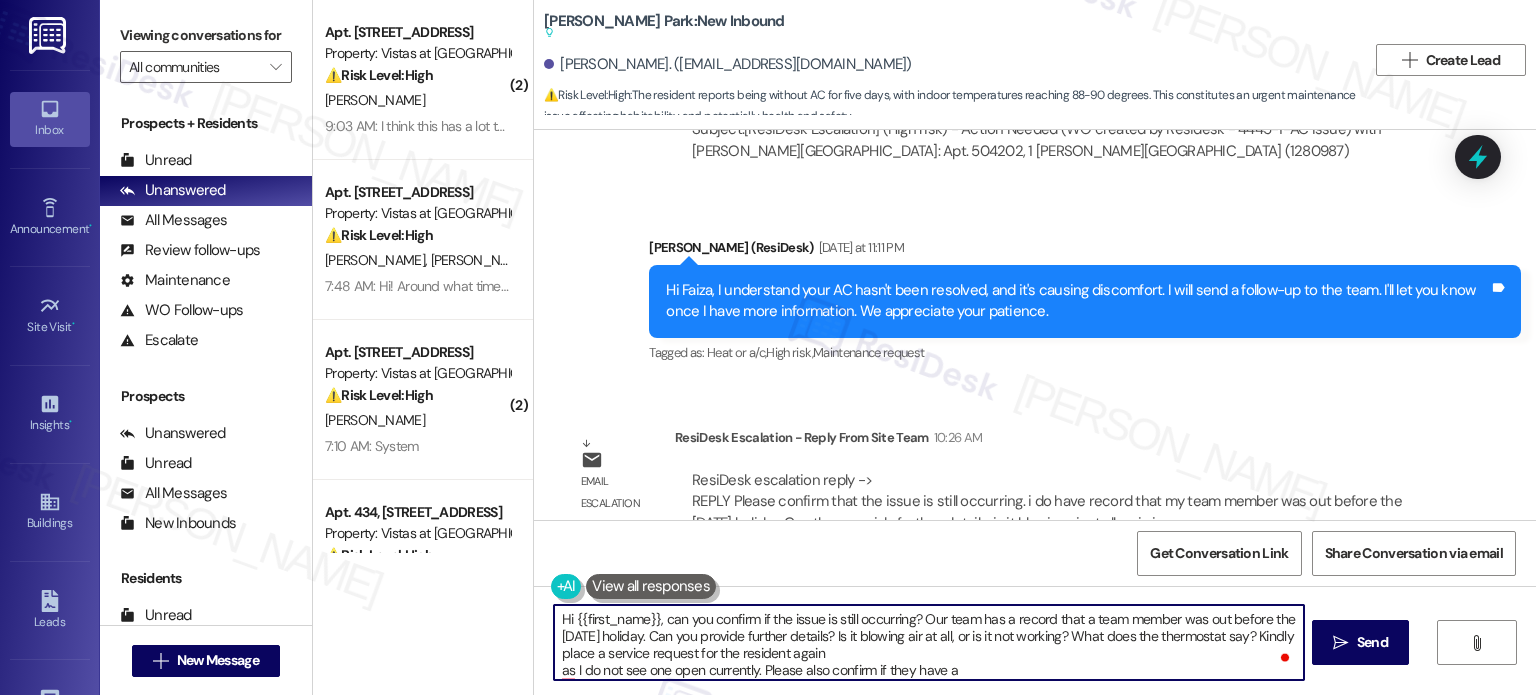 click on "Hi {{first_name}}, can you confirm if the issue is still occurring? Our team has a record that a team member was out before the [DATE] holiday. Can you provide further details? Is it blowing air at all, or is it not working? What does the thermostat say? Kindly place a service request for the resident again
as I do not see one open currently. Please also confirm if they have a
temporary window AC." at bounding box center [928, 642] 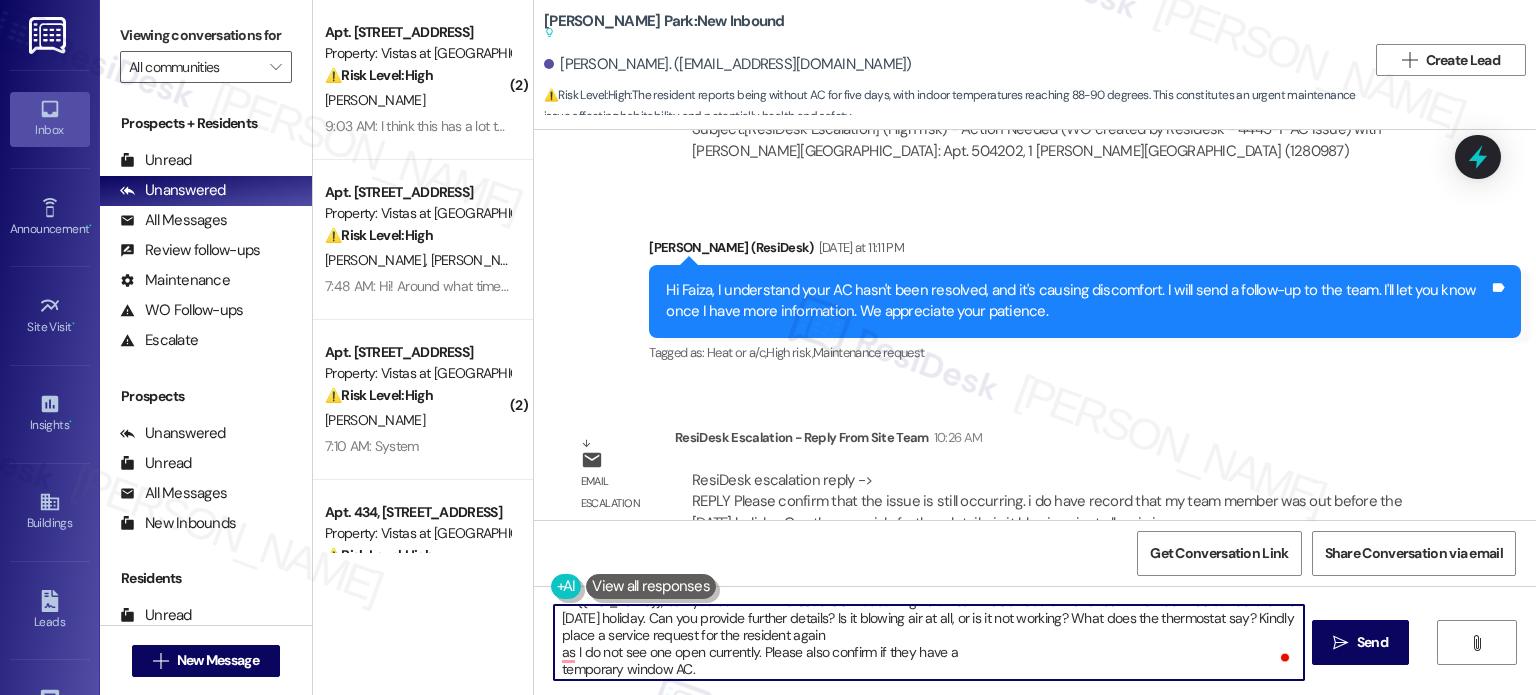 scroll, scrollTop: 21, scrollLeft: 0, axis: vertical 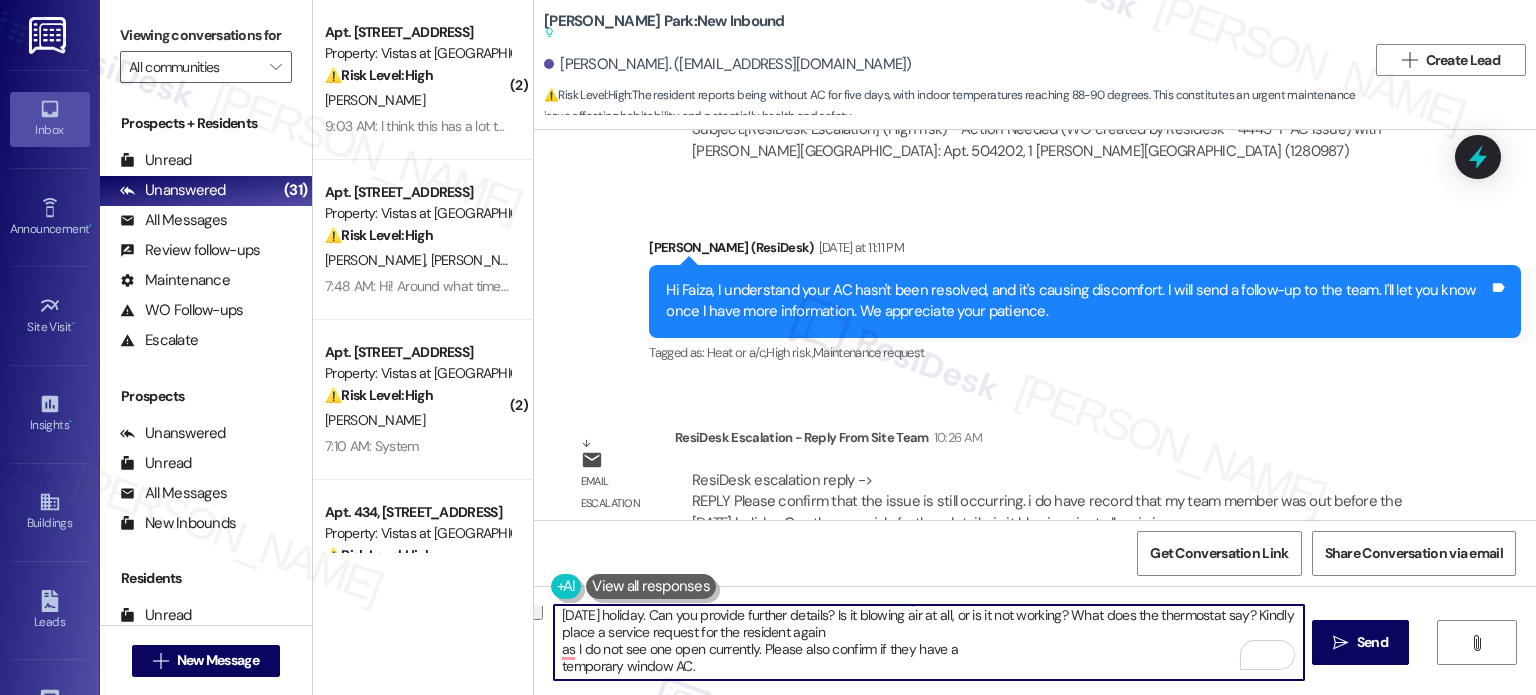 drag, startPoint x: 751, startPoint y: 653, endPoint x: 548, endPoint y: 636, distance: 203.71059 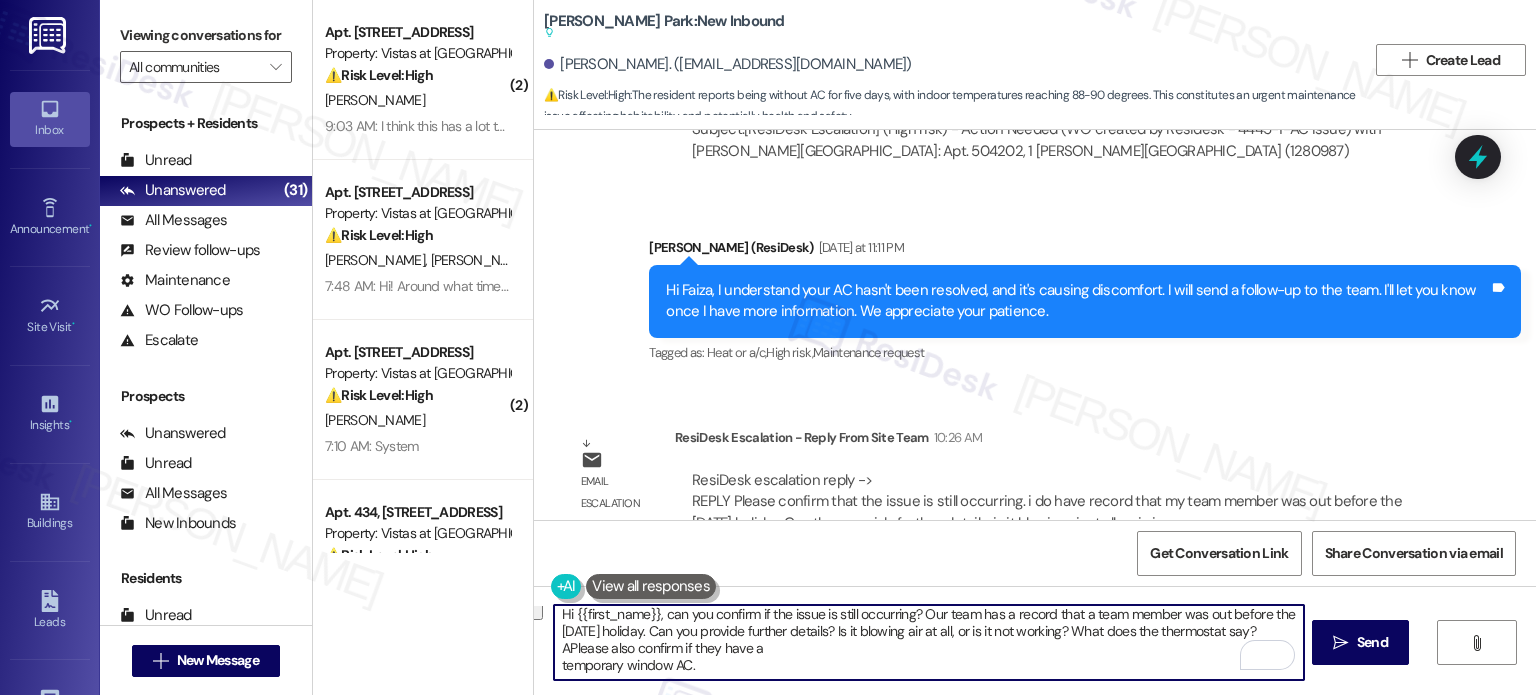 scroll, scrollTop: 4, scrollLeft: 0, axis: vertical 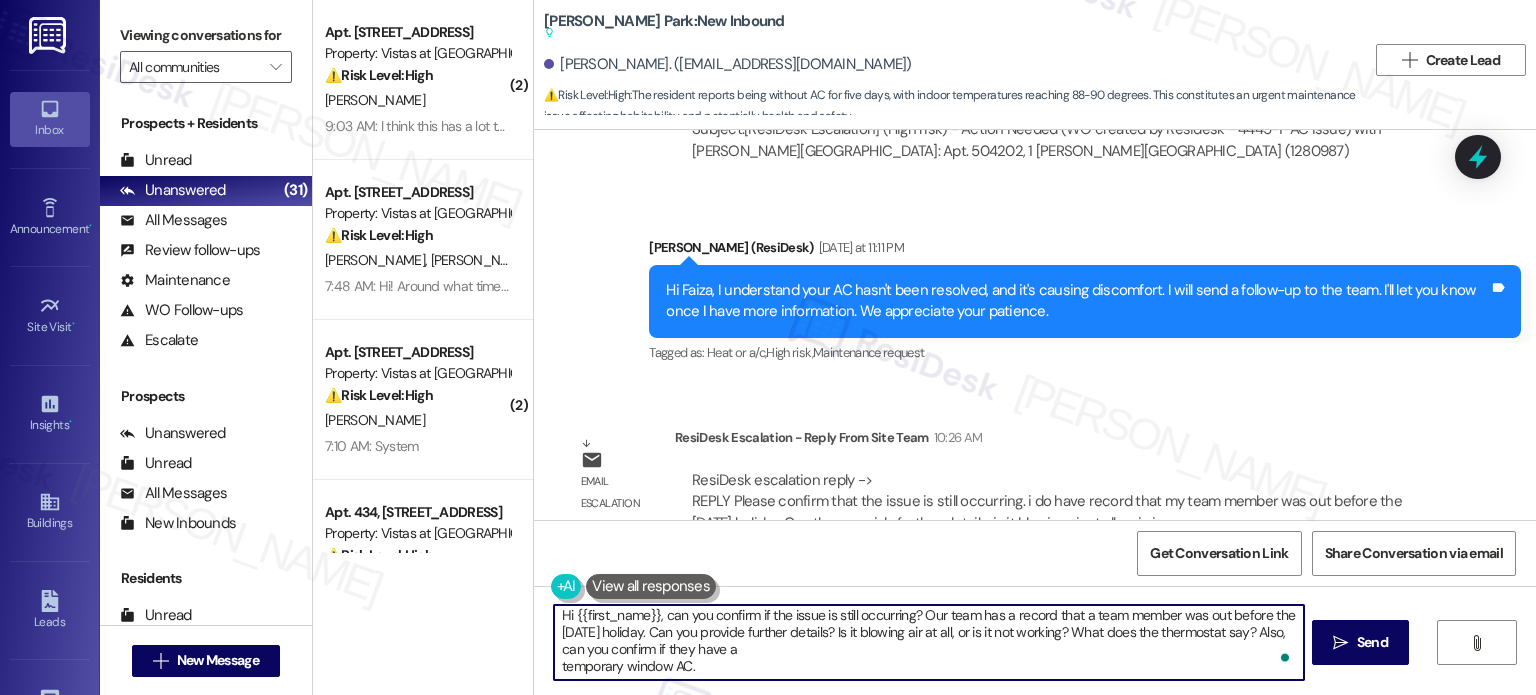 click on "Hi {{first_name}}, can you confirm if the issue is still occurring? Our team has a record that a team member was out before the [DATE] holiday. Can you provide further details? Is it blowing air at all, or is it not working? What does the thermostat say? Also, can you confirm if they have a
temporary window AC." at bounding box center (928, 642) 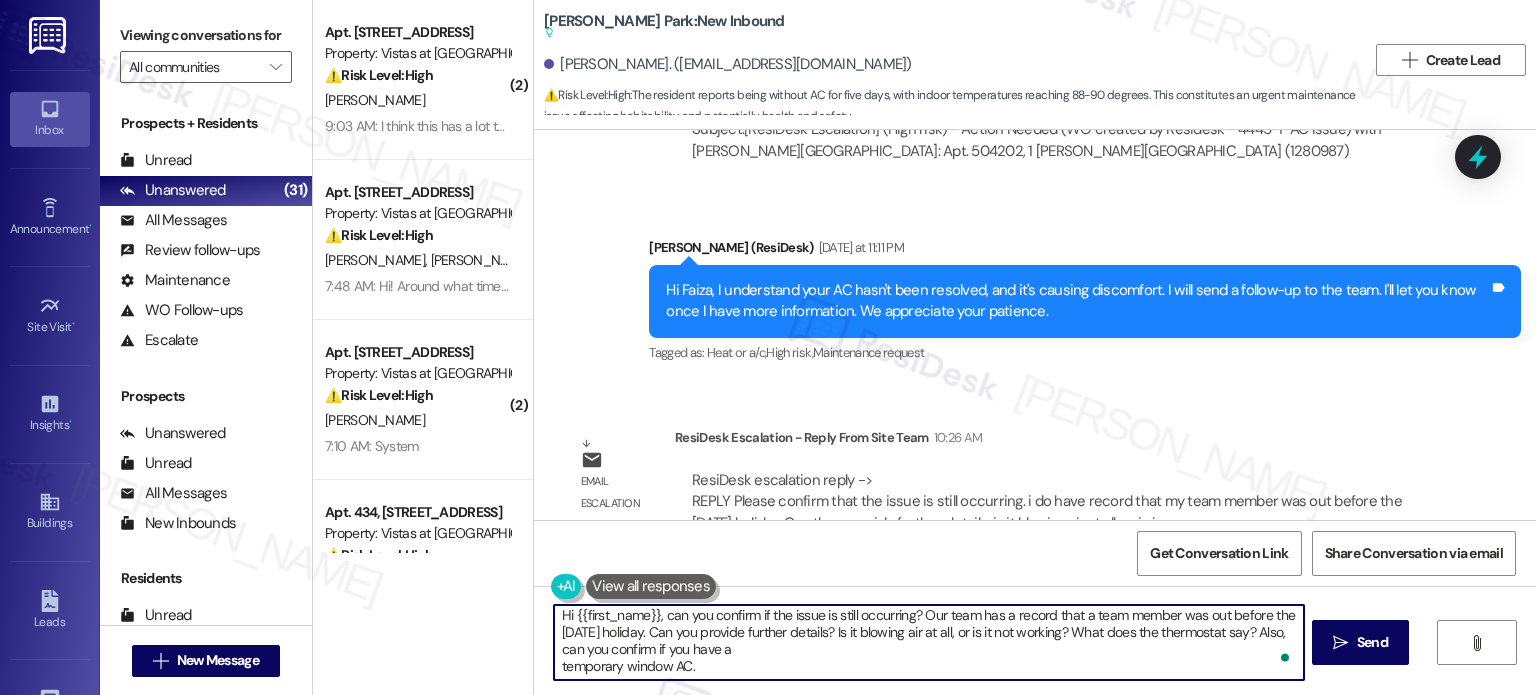 click on "Hi {{first_name}}, can you confirm if the issue is still occurring? Our team has a record that a team member was out before the [DATE] holiday. Can you provide further details? Is it blowing air at all, or is it not working? What does the thermostat say? Also, can you confirm if you have a
temporary window AC." at bounding box center (928, 642) 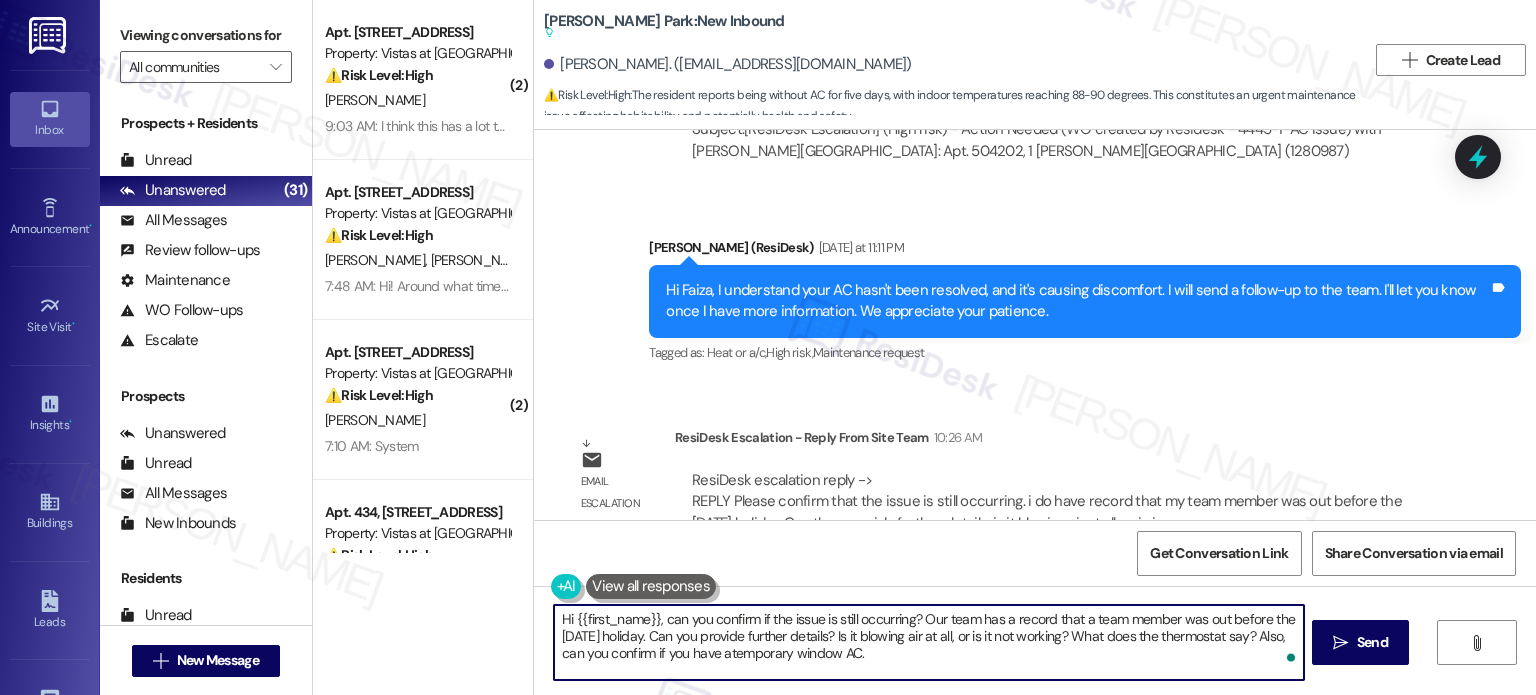 scroll, scrollTop: 0, scrollLeft: 0, axis: both 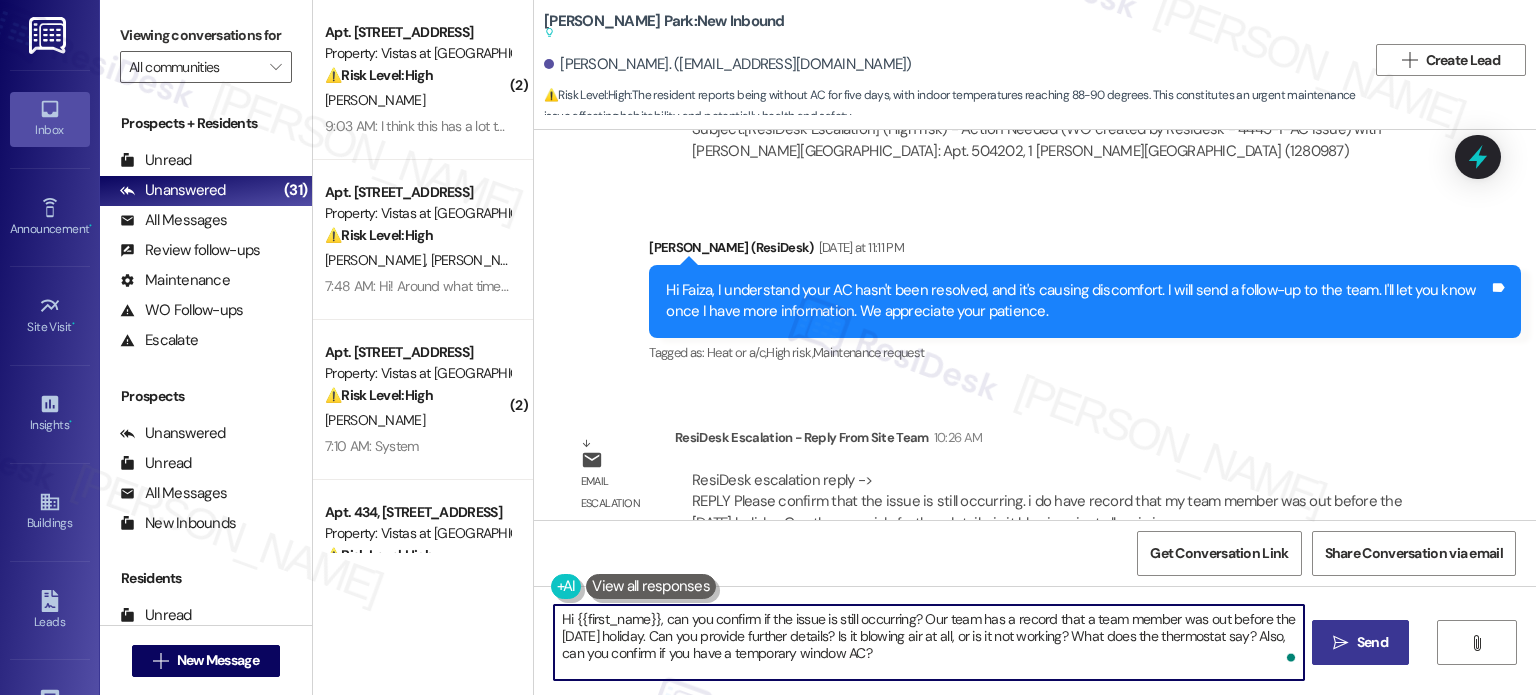 type on "Hi {{first_name}}, can you confirm if the issue is still occurring? Our team has a record that a team member was out before the [DATE] holiday. Can you provide further details? Is it blowing air at all, or is it not working? What does the thermostat say? Also, can you confirm if you have a temporary window AC?" 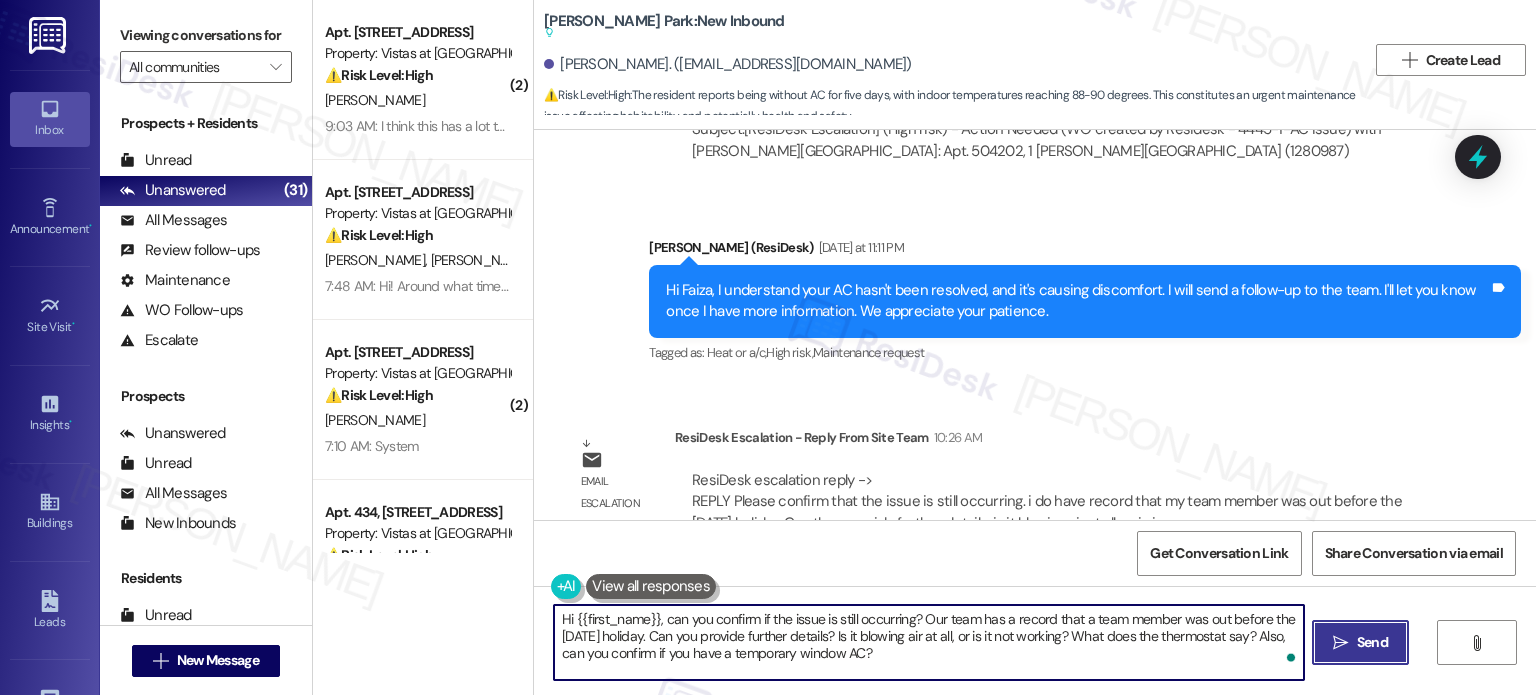 click on "Send" at bounding box center [1372, 642] 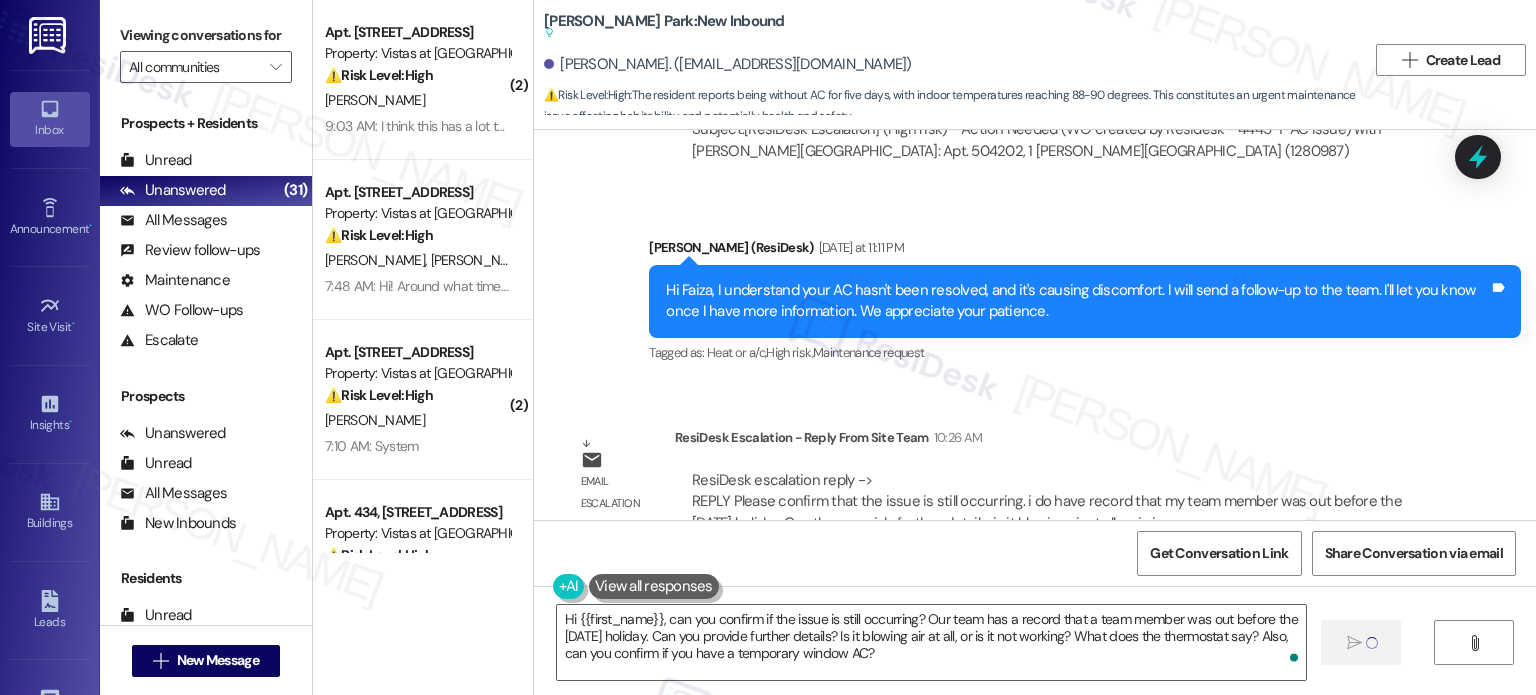 type 